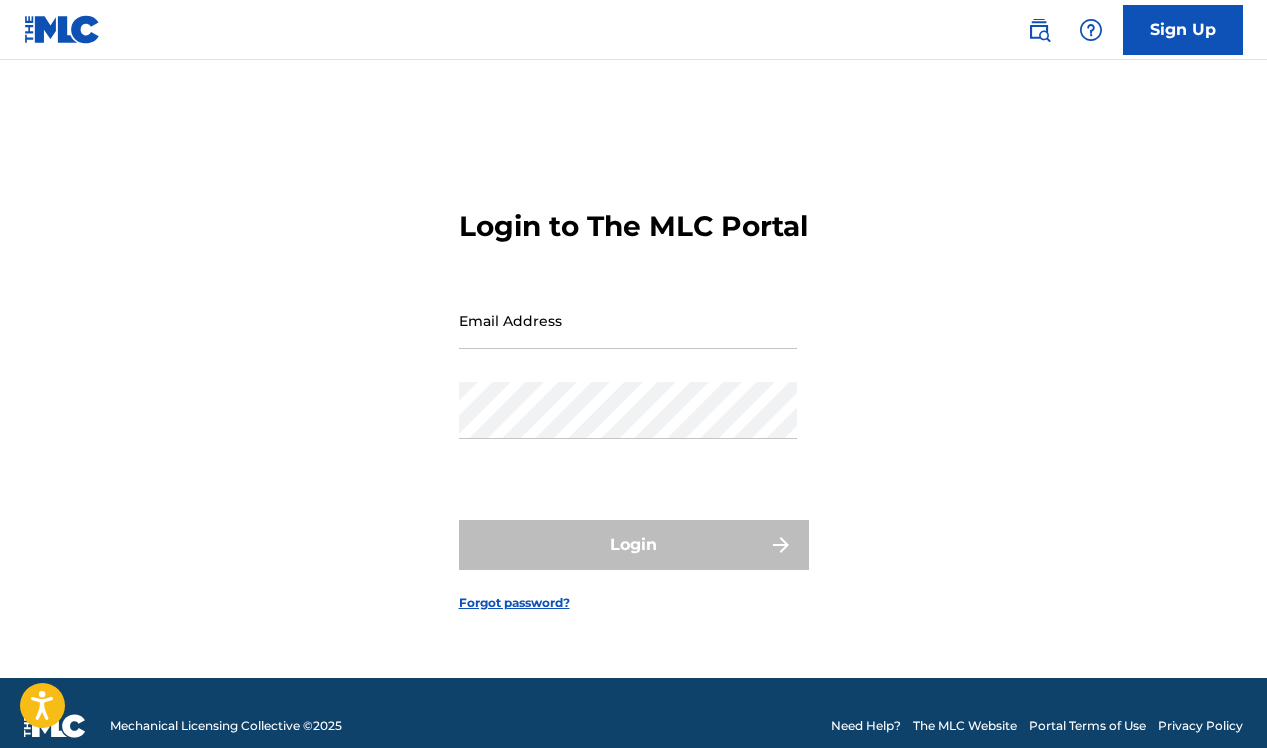 scroll, scrollTop: 0, scrollLeft: 0, axis: both 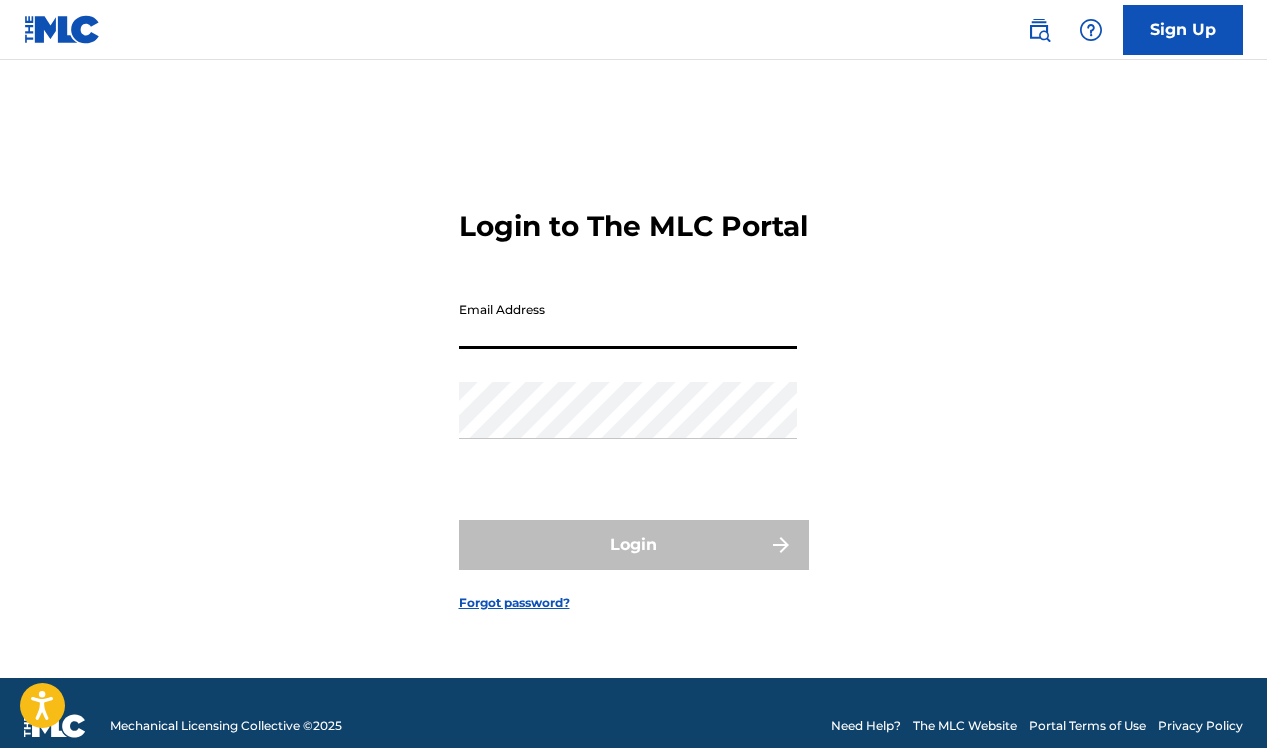 type on "[FIRST]@example.com" 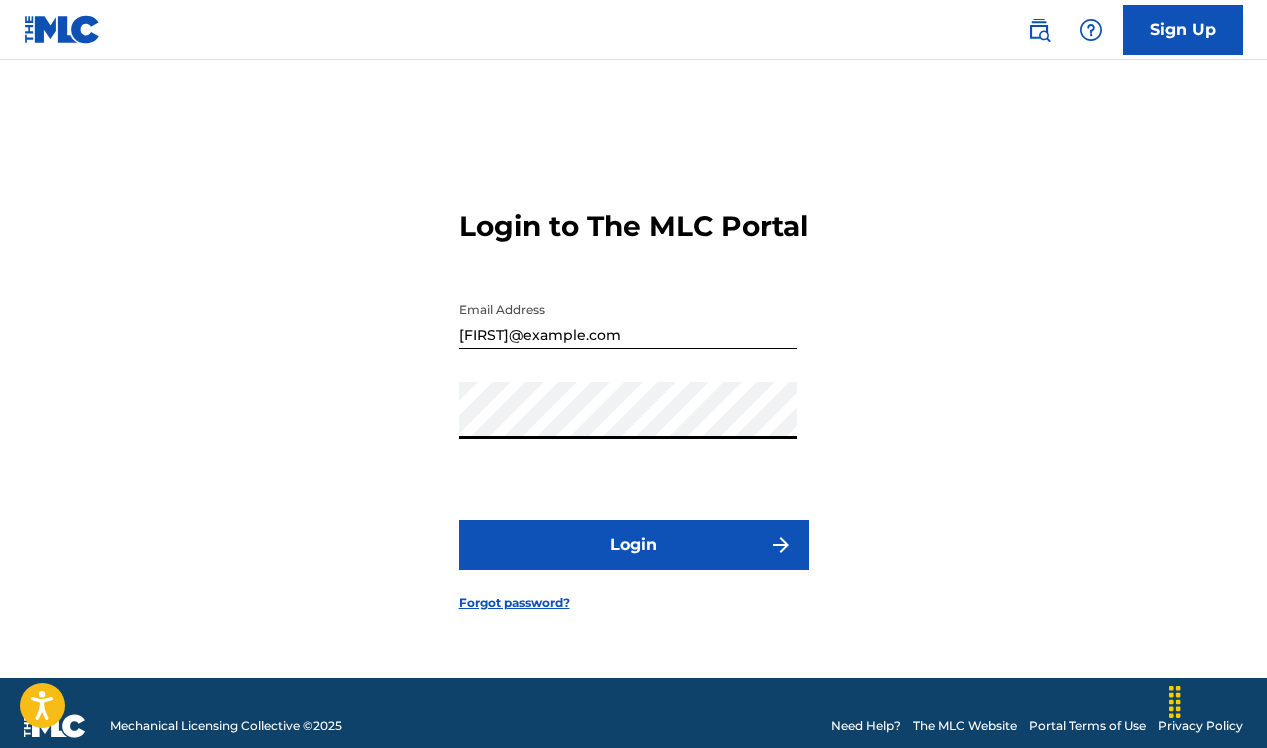 click on "Login" at bounding box center (634, 545) 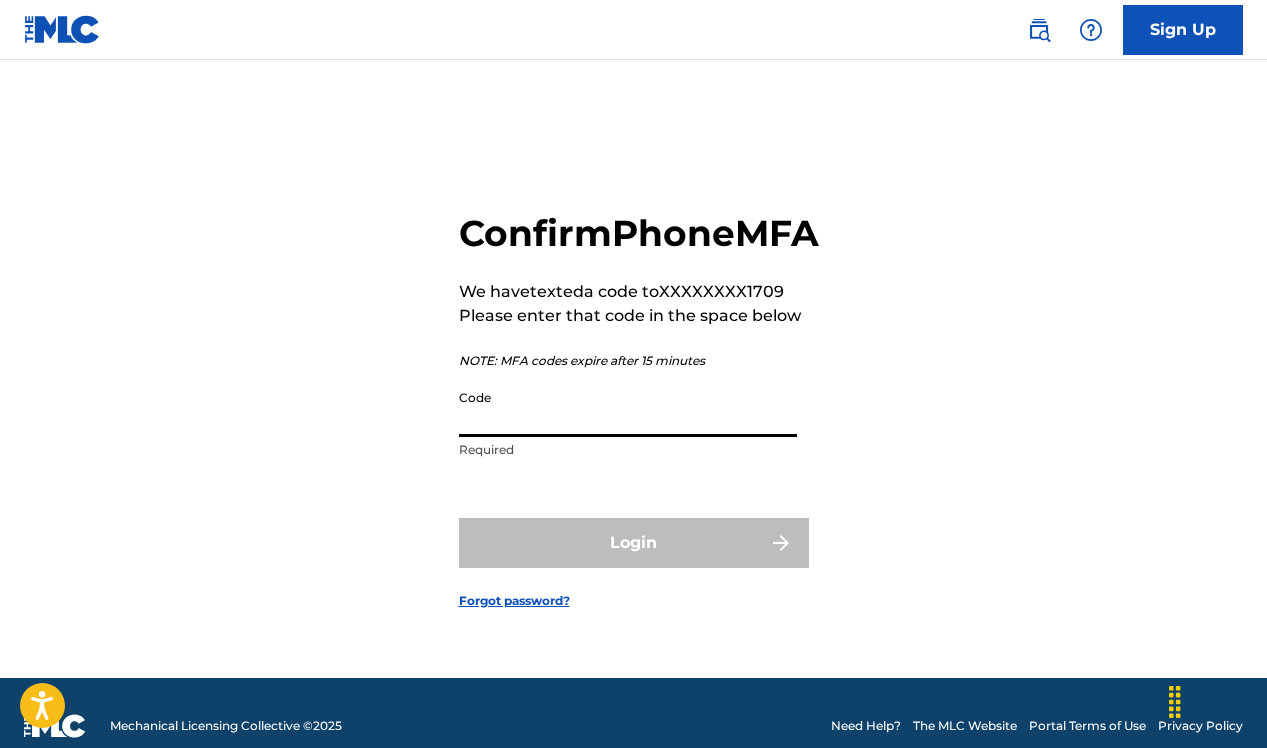 click on "Code" at bounding box center [628, 408] 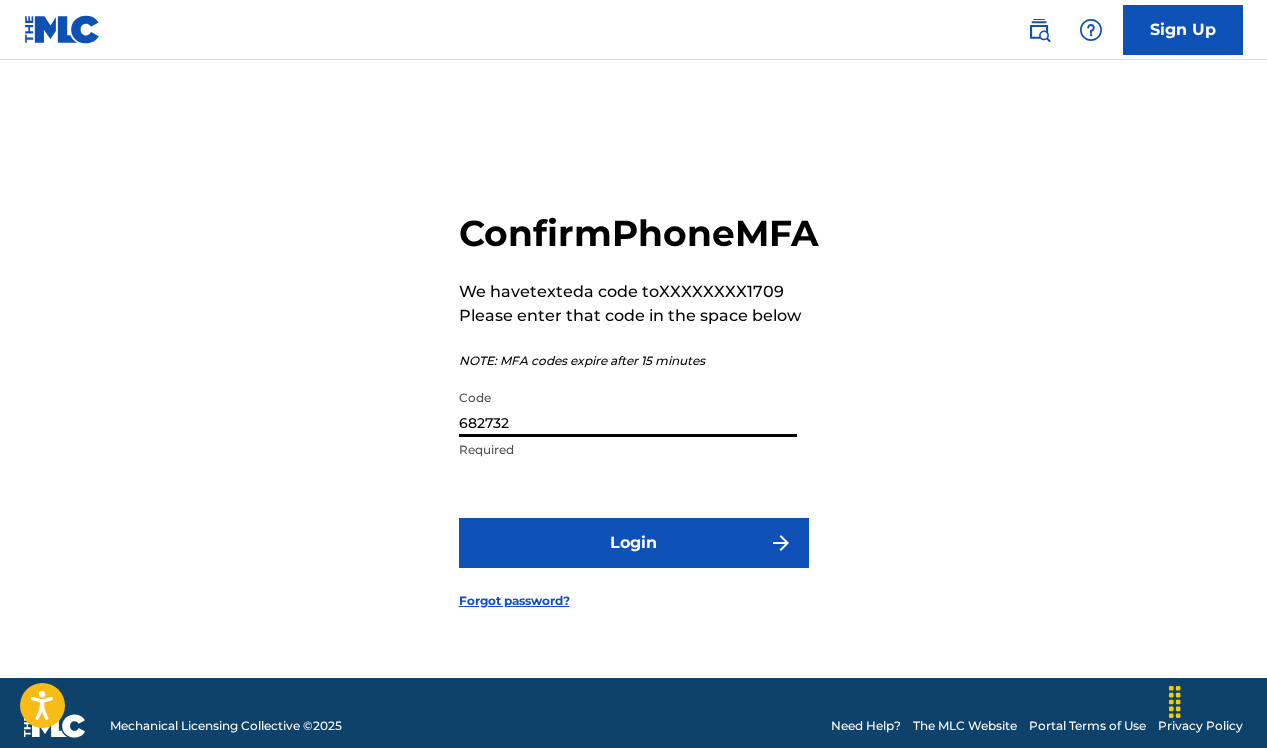 type on "682732" 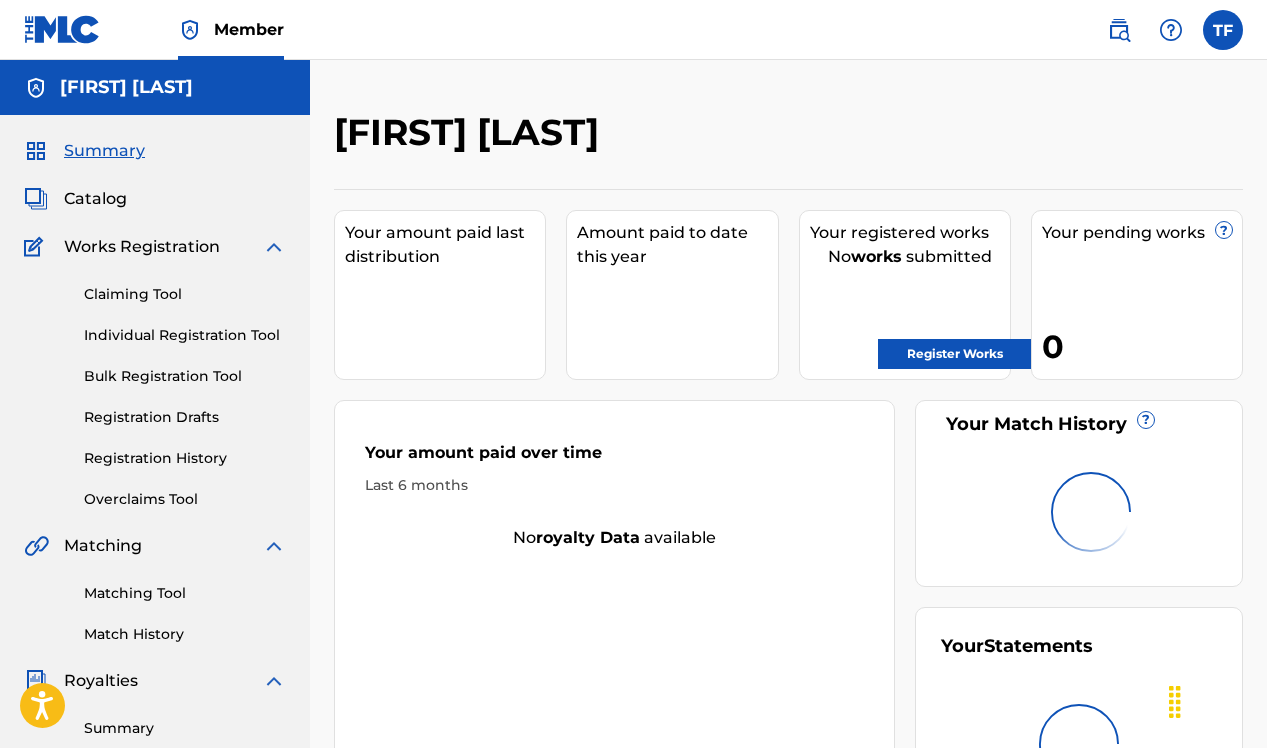 scroll, scrollTop: 0, scrollLeft: 0, axis: both 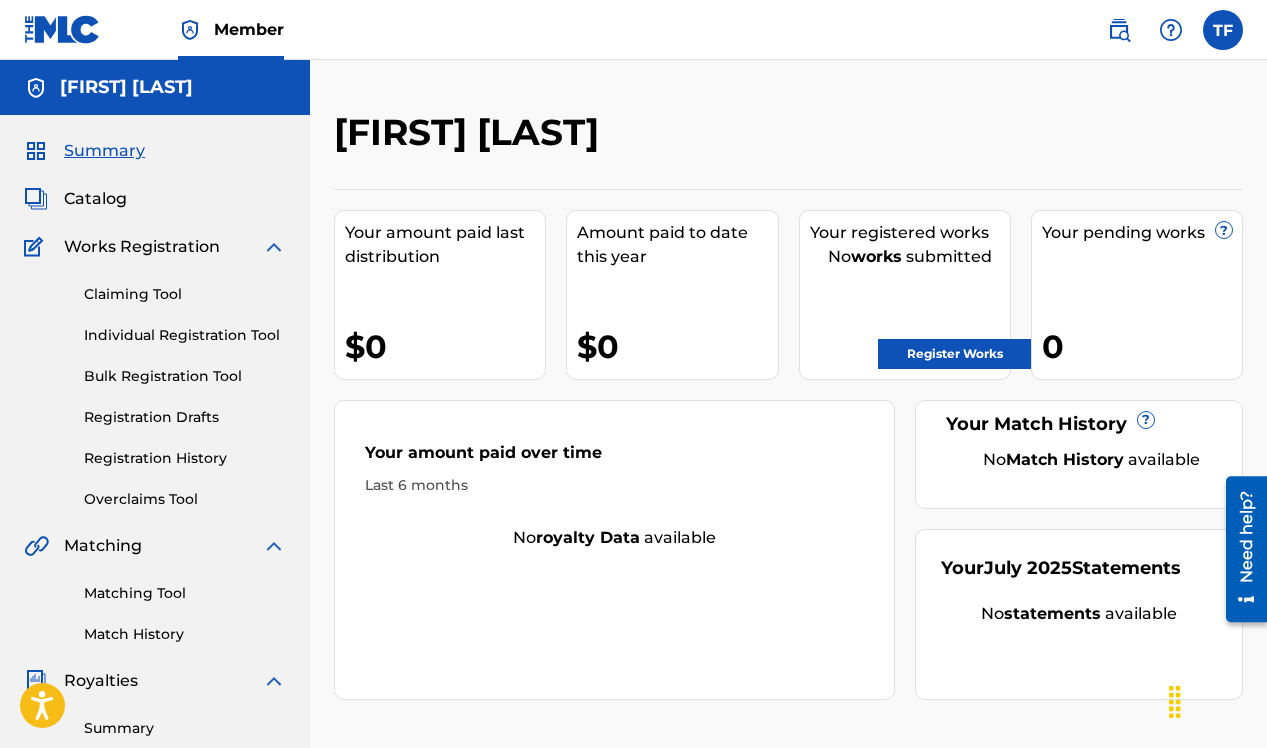click on "Claiming Tool" at bounding box center [185, 294] 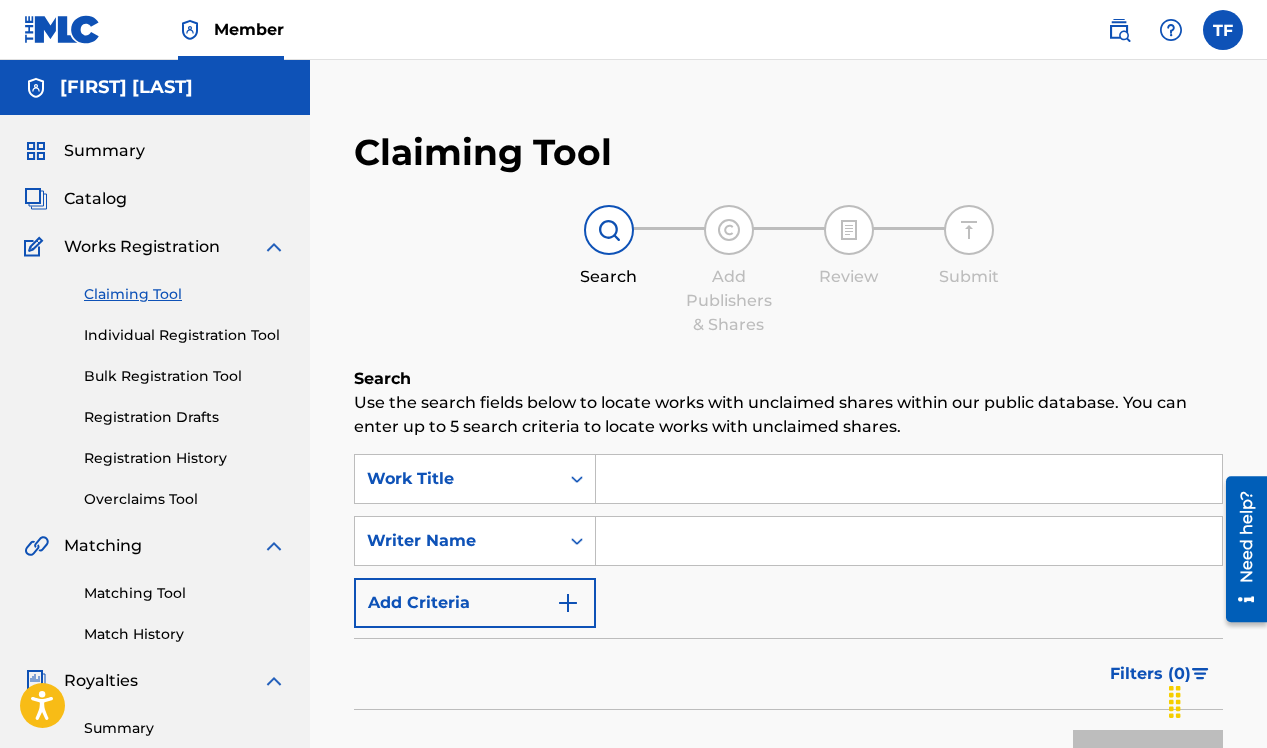 click at bounding box center (909, 479) 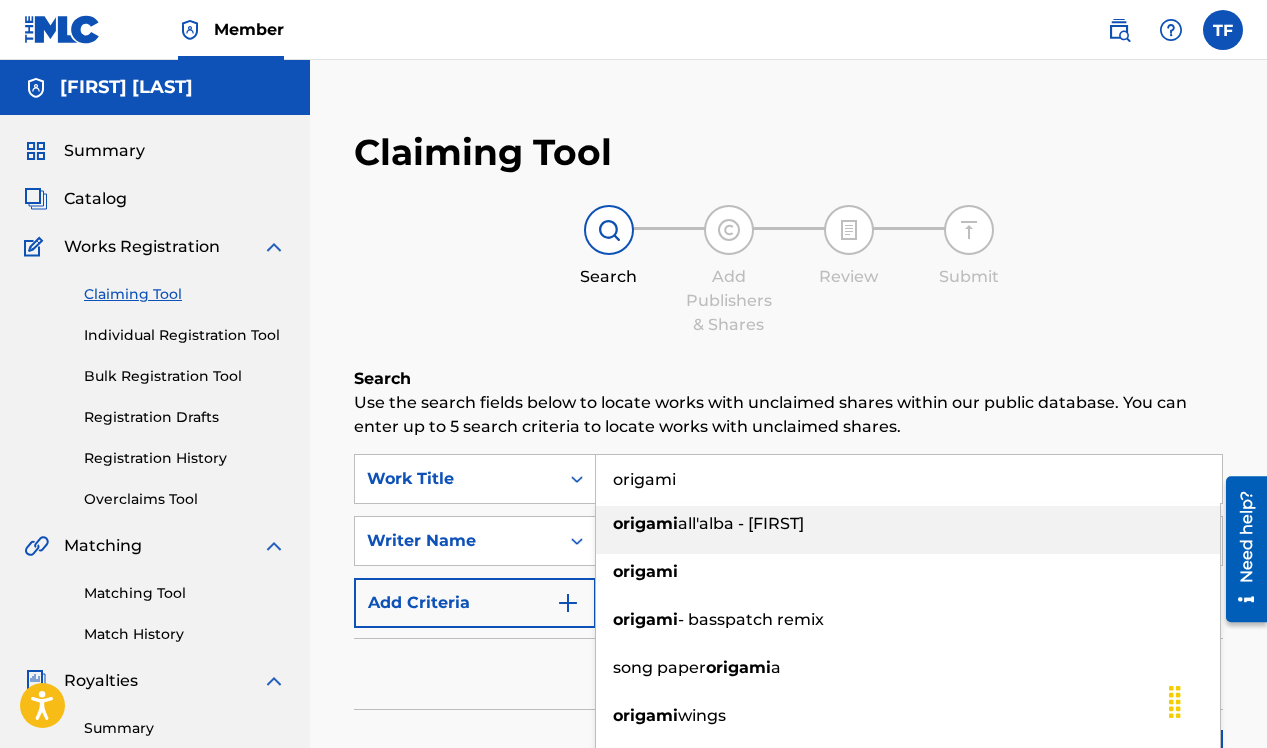 type on "origami" 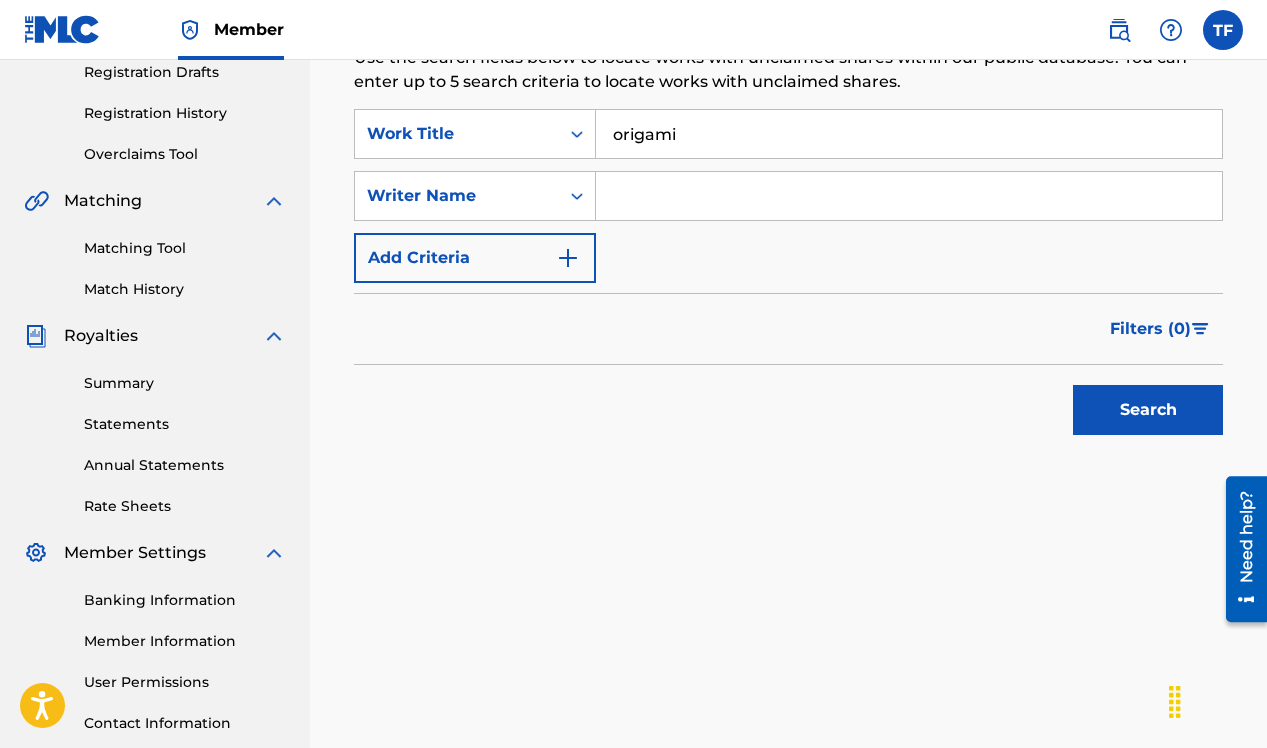 scroll, scrollTop: 492, scrollLeft: 0, axis: vertical 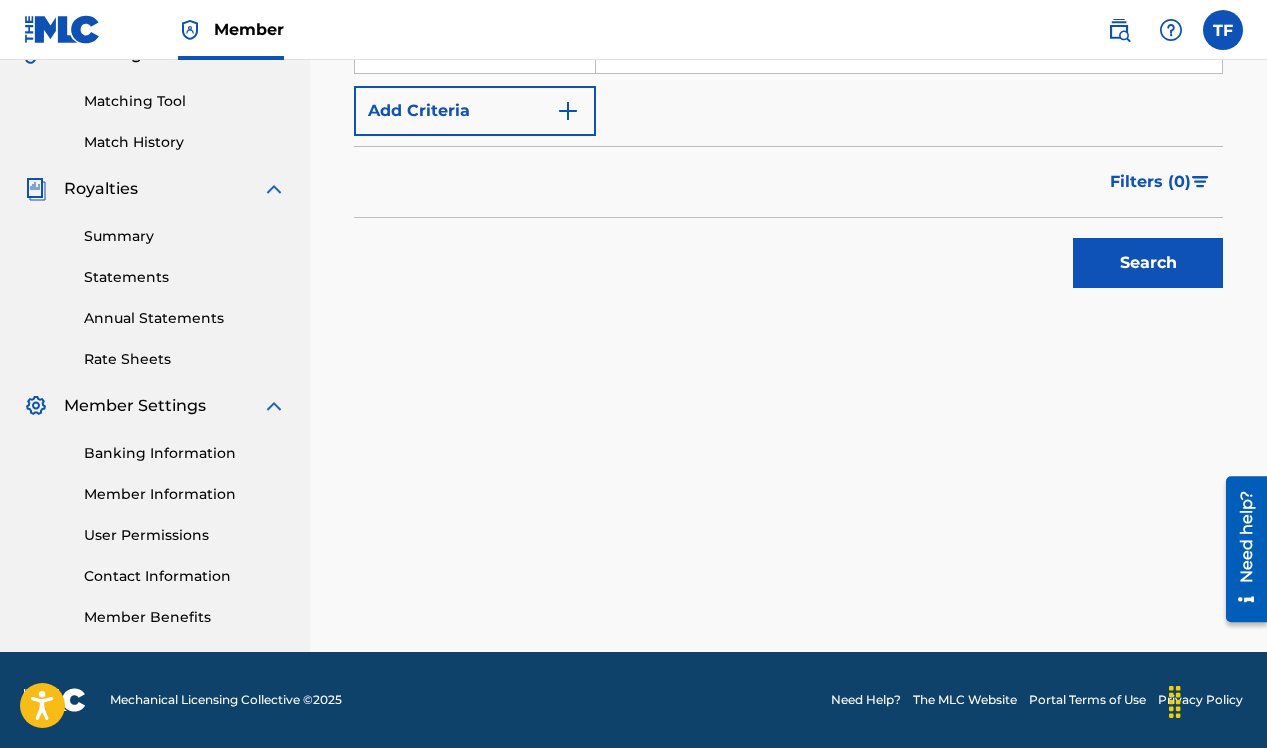 click on "Search" at bounding box center (1148, 263) 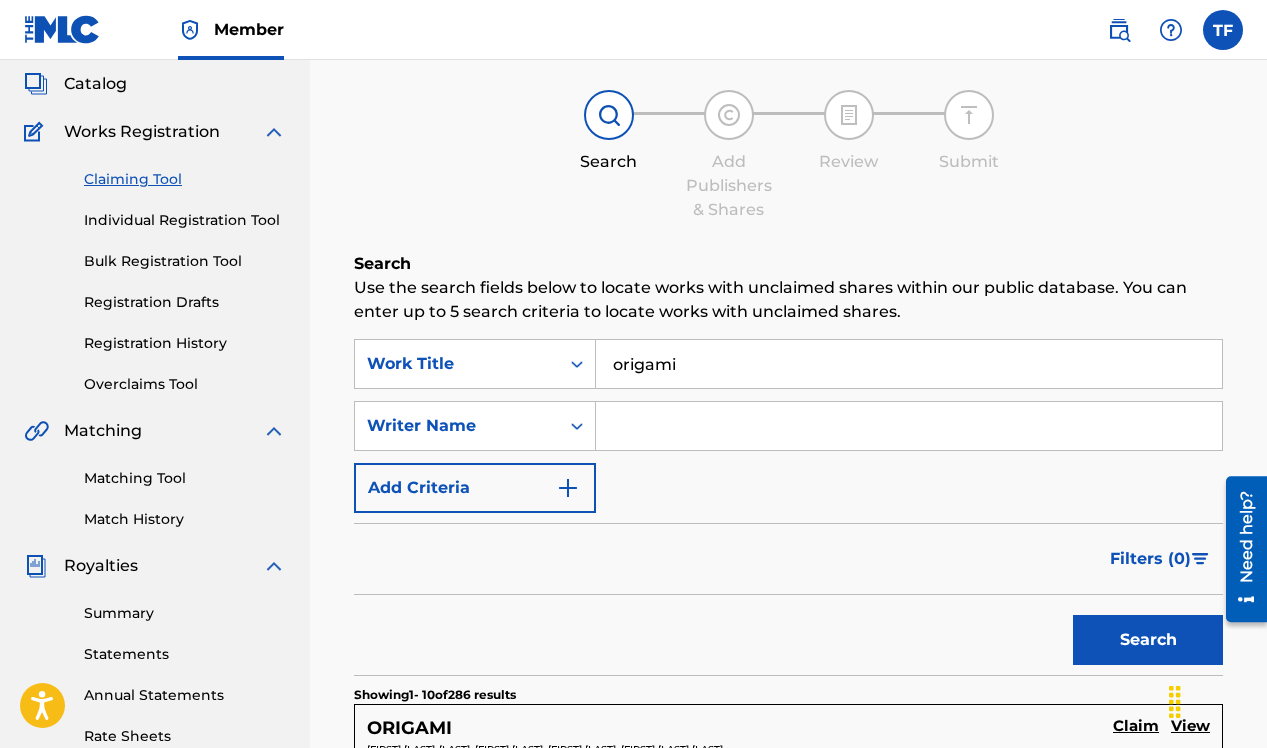 scroll, scrollTop: 0, scrollLeft: 0, axis: both 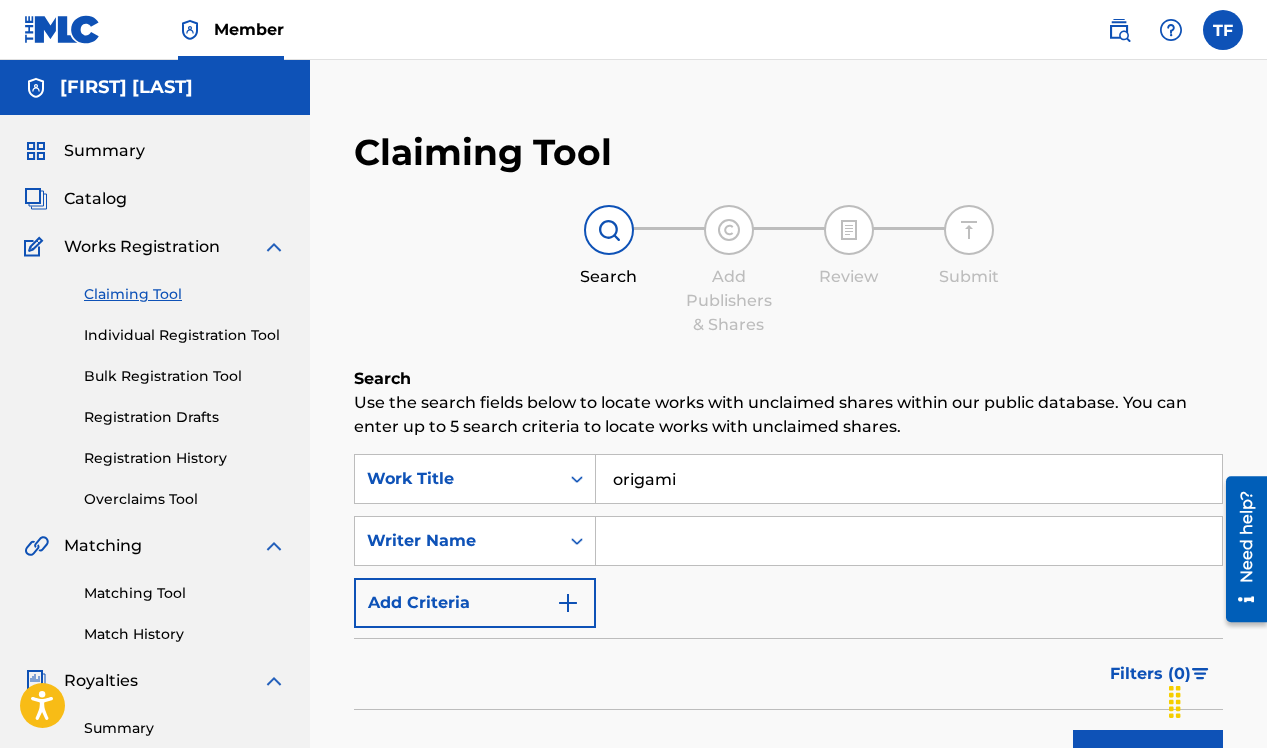 click at bounding box center [909, 541] 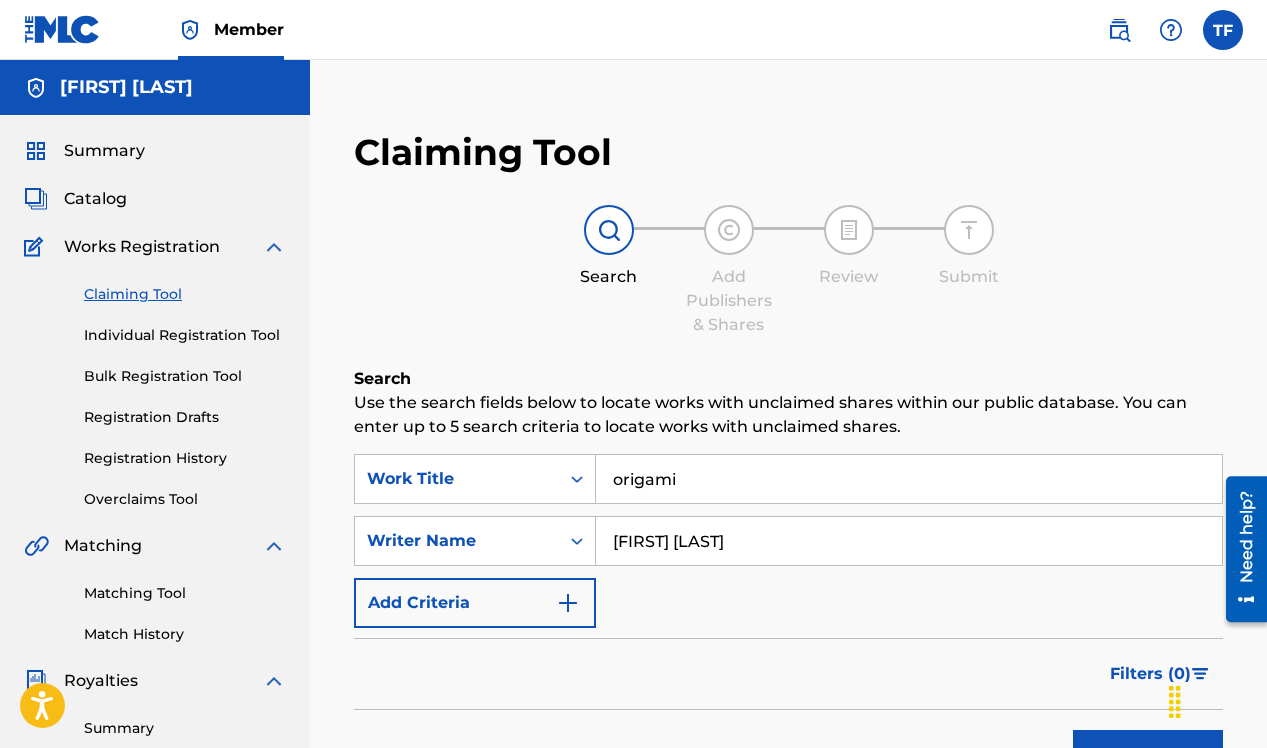 type on "[FIRST] [LAST]" 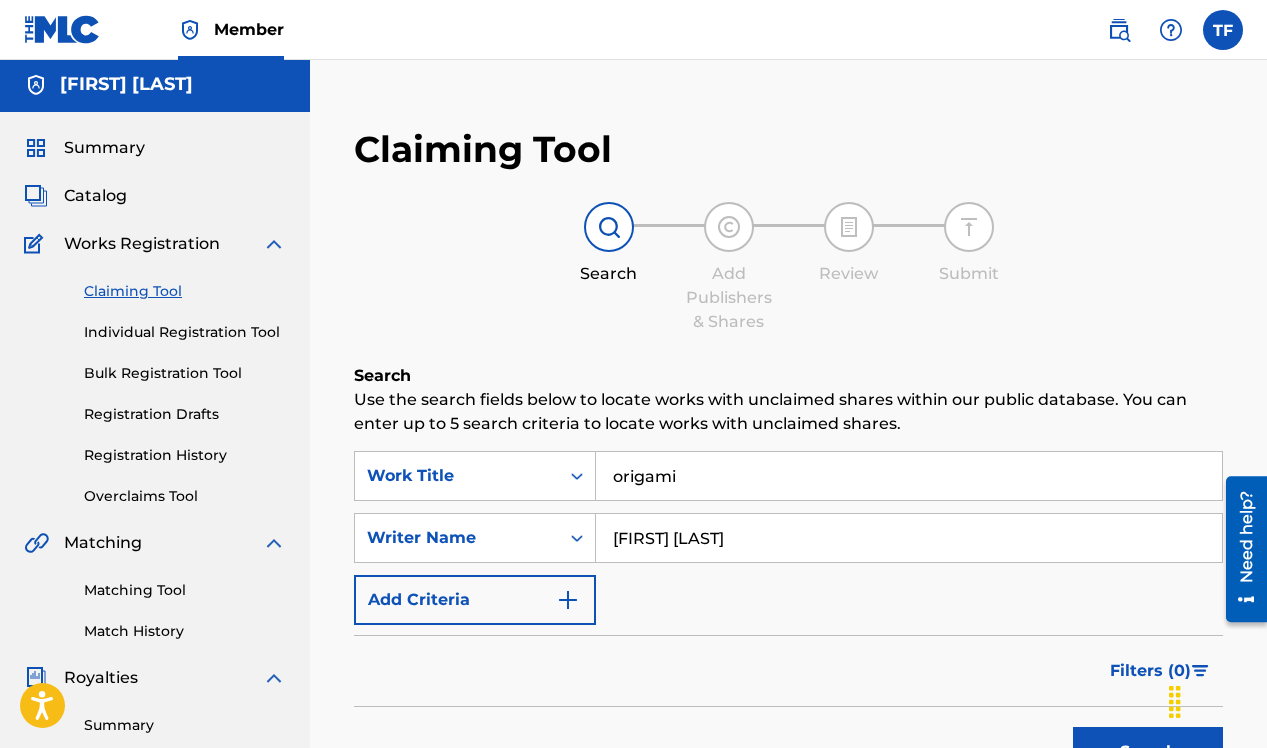 scroll, scrollTop: 4, scrollLeft: 0, axis: vertical 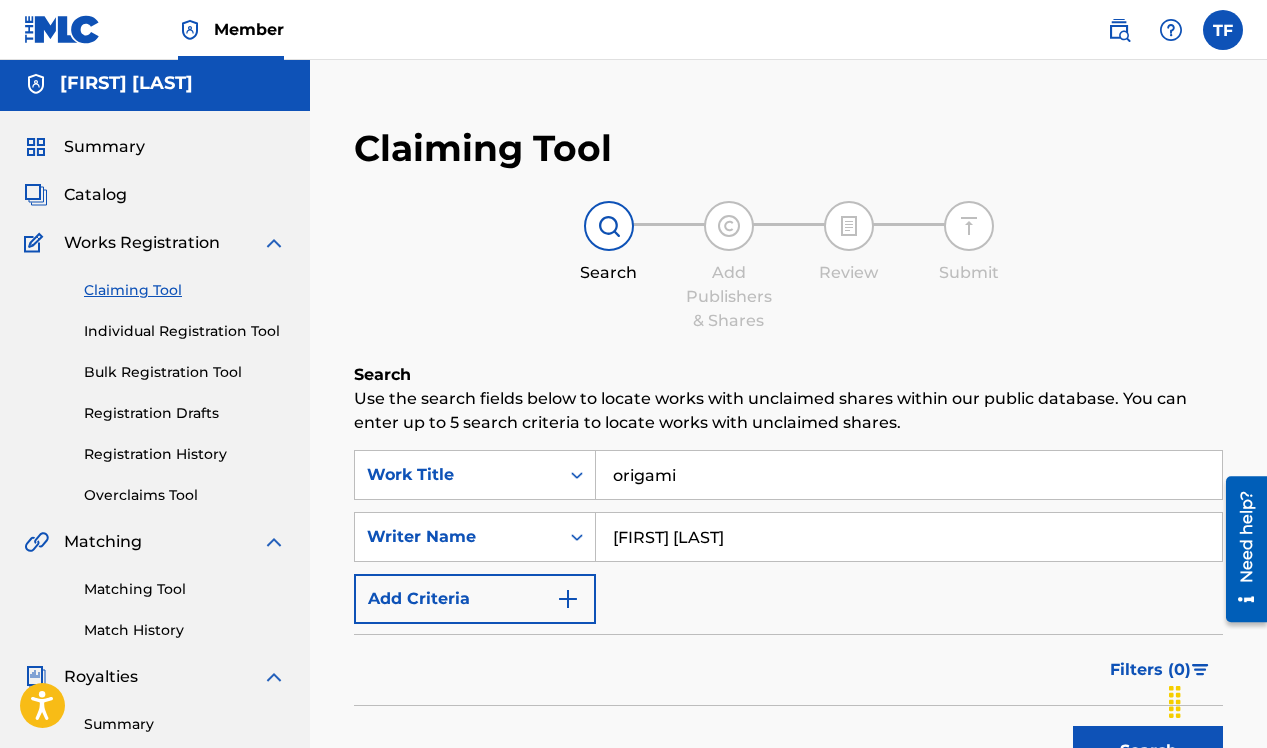 click on "origami" at bounding box center [909, 475] 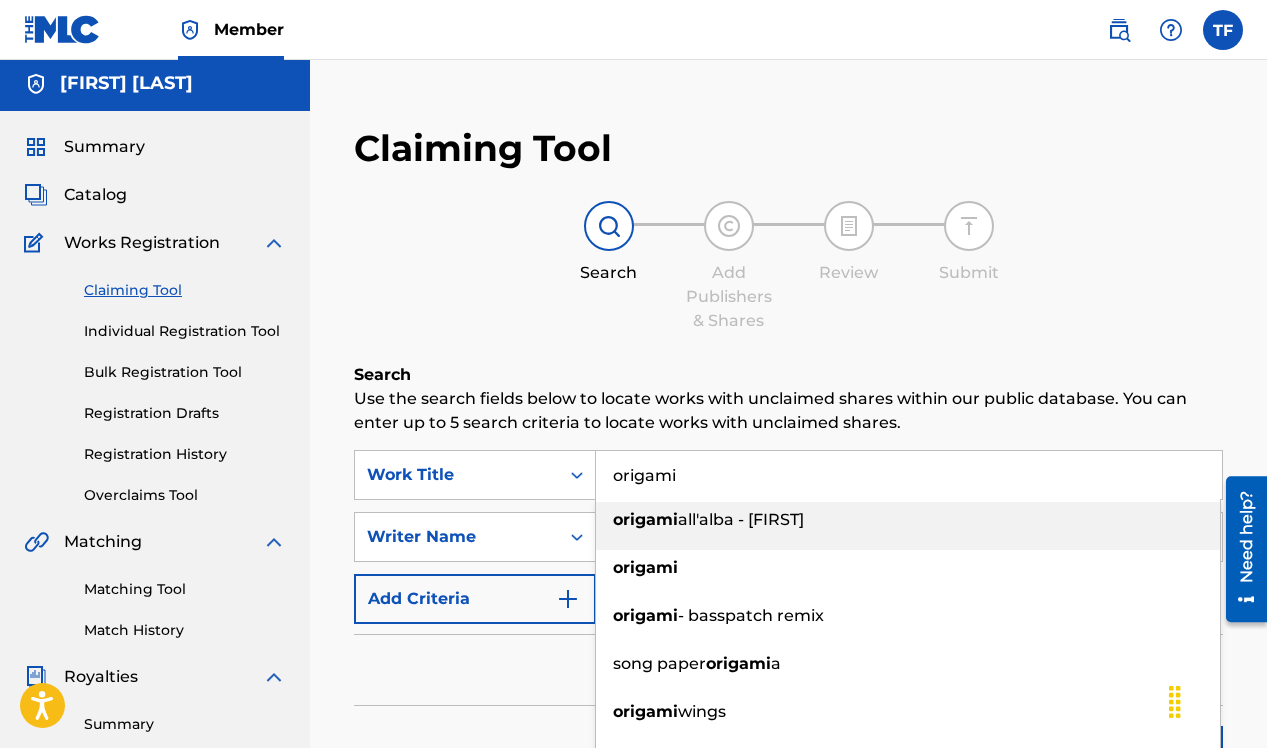 click on "origami" at bounding box center [909, 475] 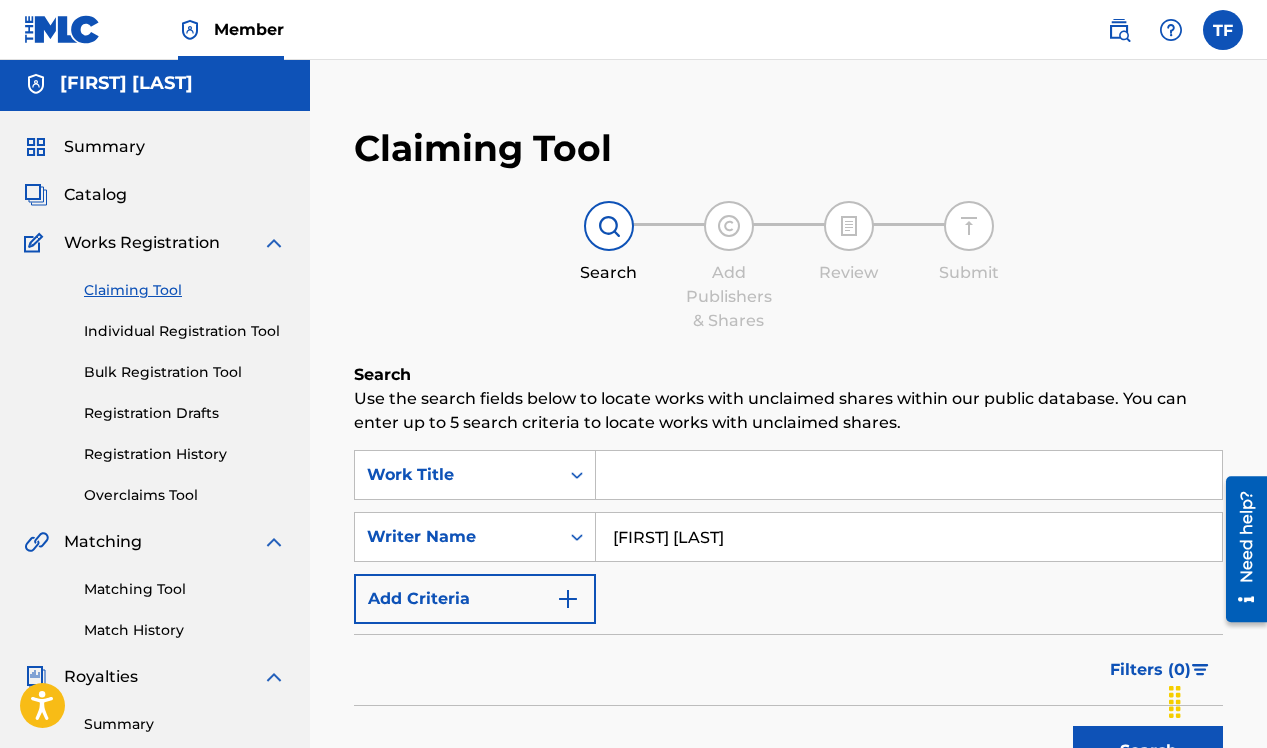 type 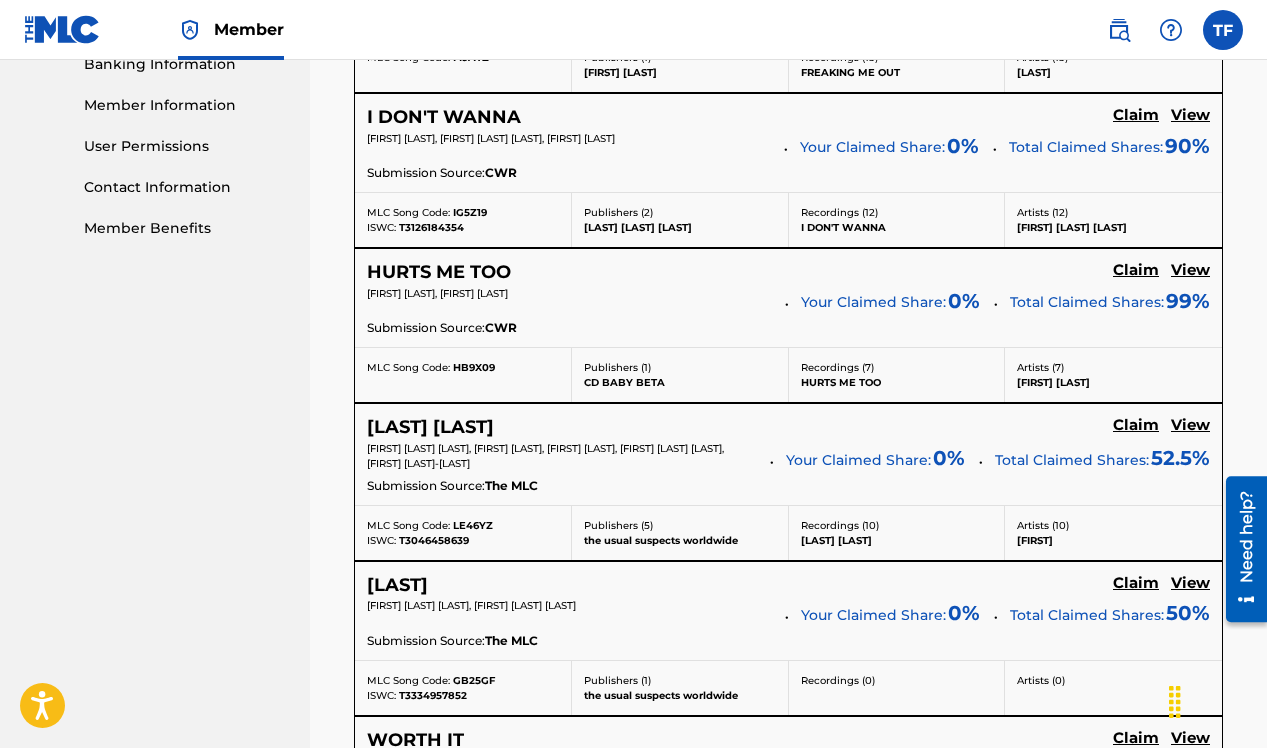 scroll, scrollTop: 886, scrollLeft: 0, axis: vertical 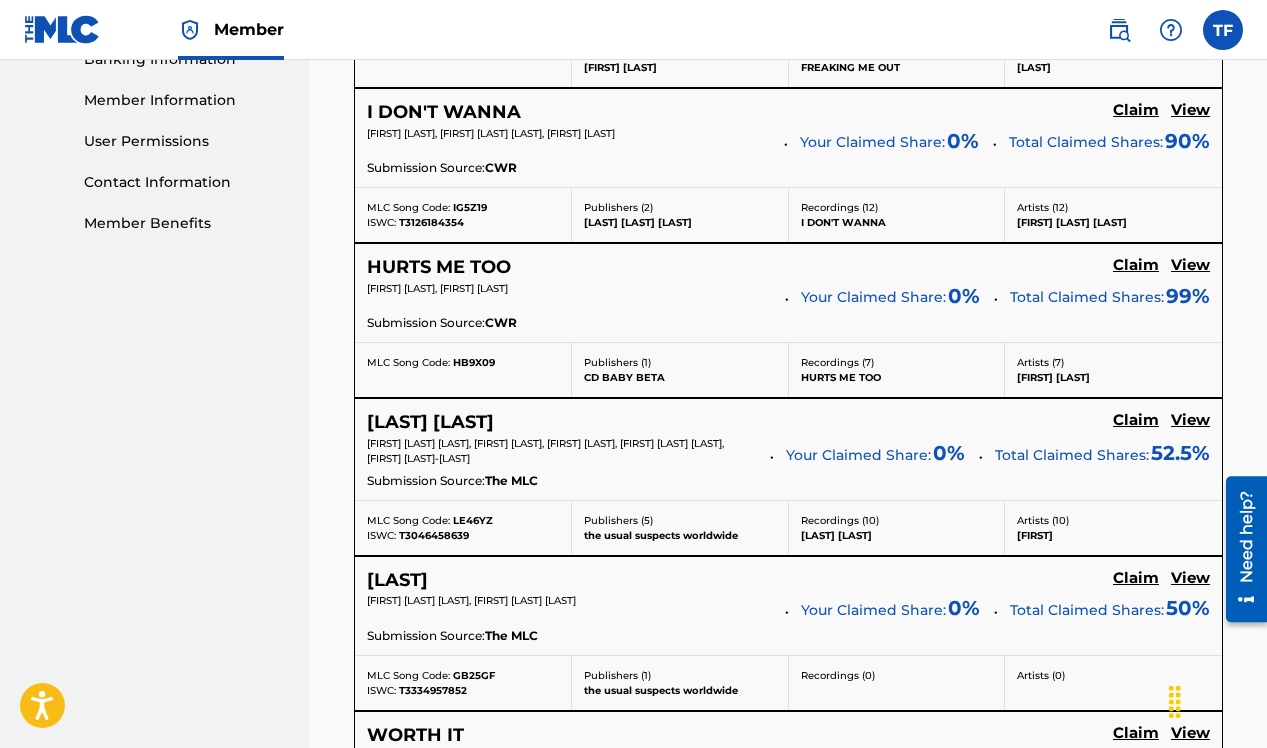 click on "Claim" at bounding box center (1136, -45) 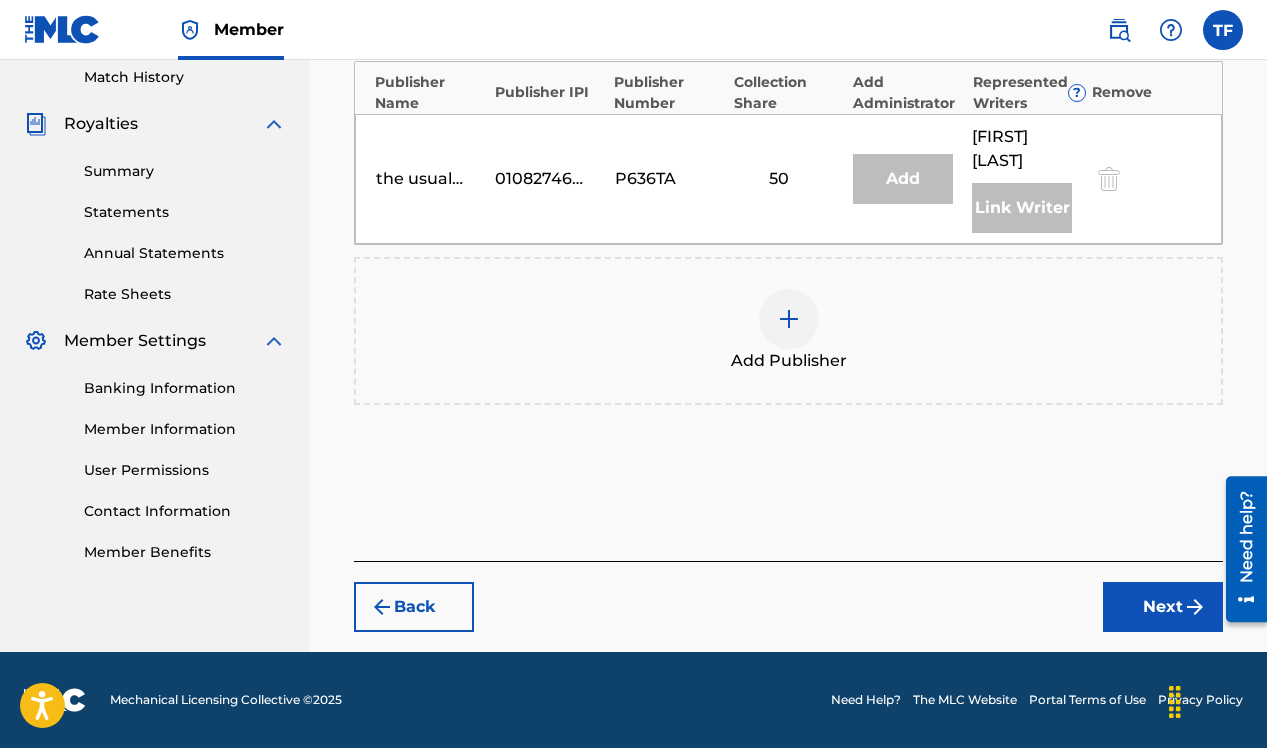 scroll, scrollTop: 557, scrollLeft: 0, axis: vertical 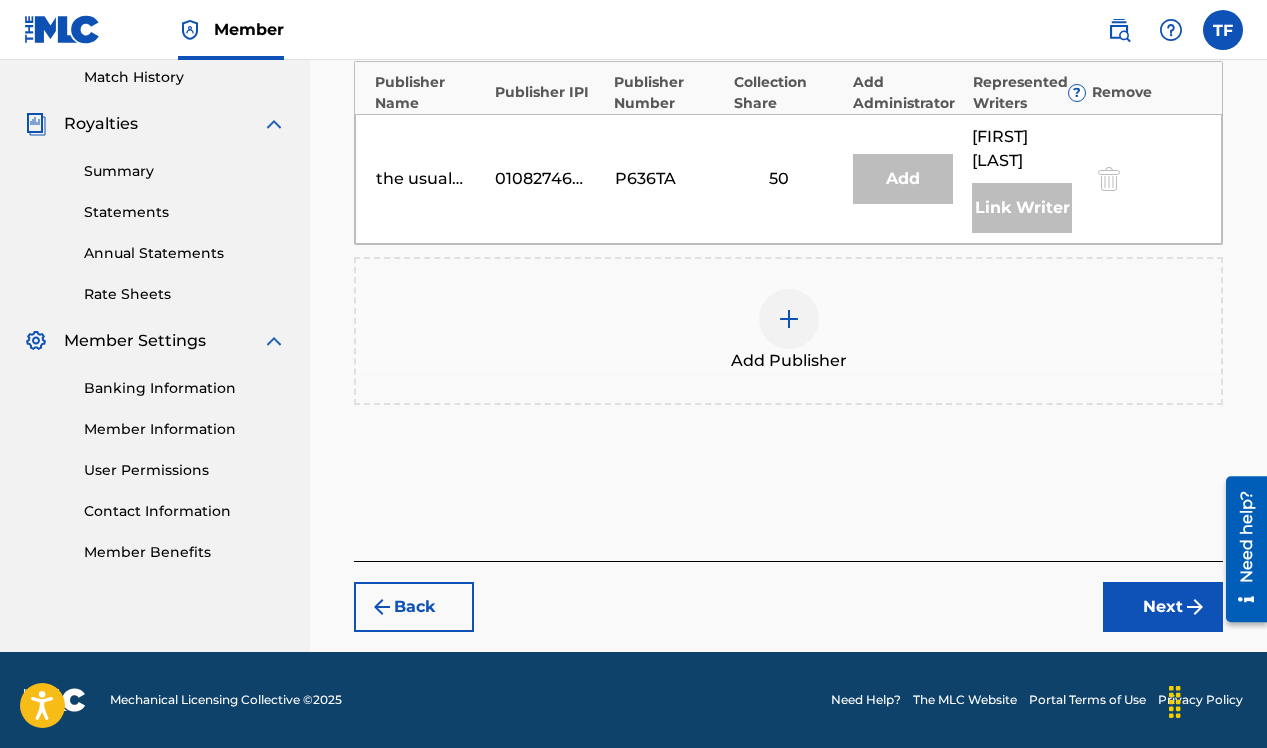 click on "Add Publisher" at bounding box center [789, 361] 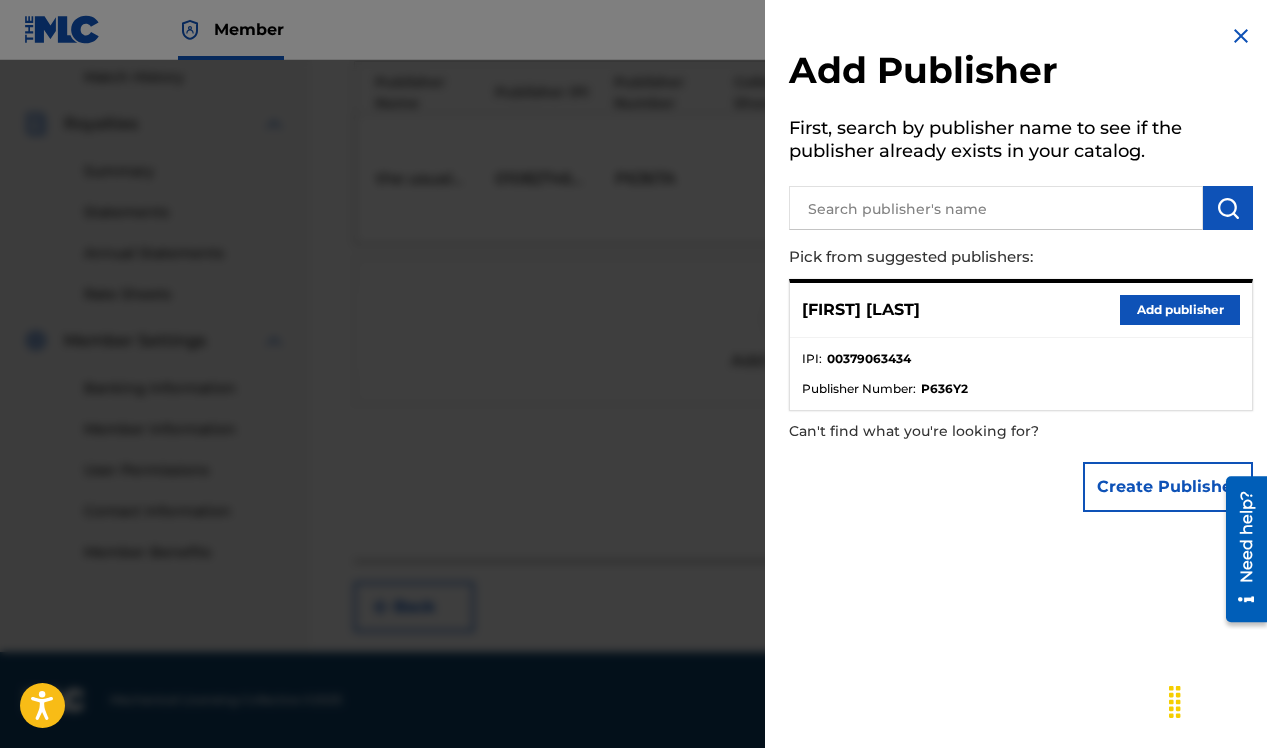 click on "Add publisher" at bounding box center (1180, 310) 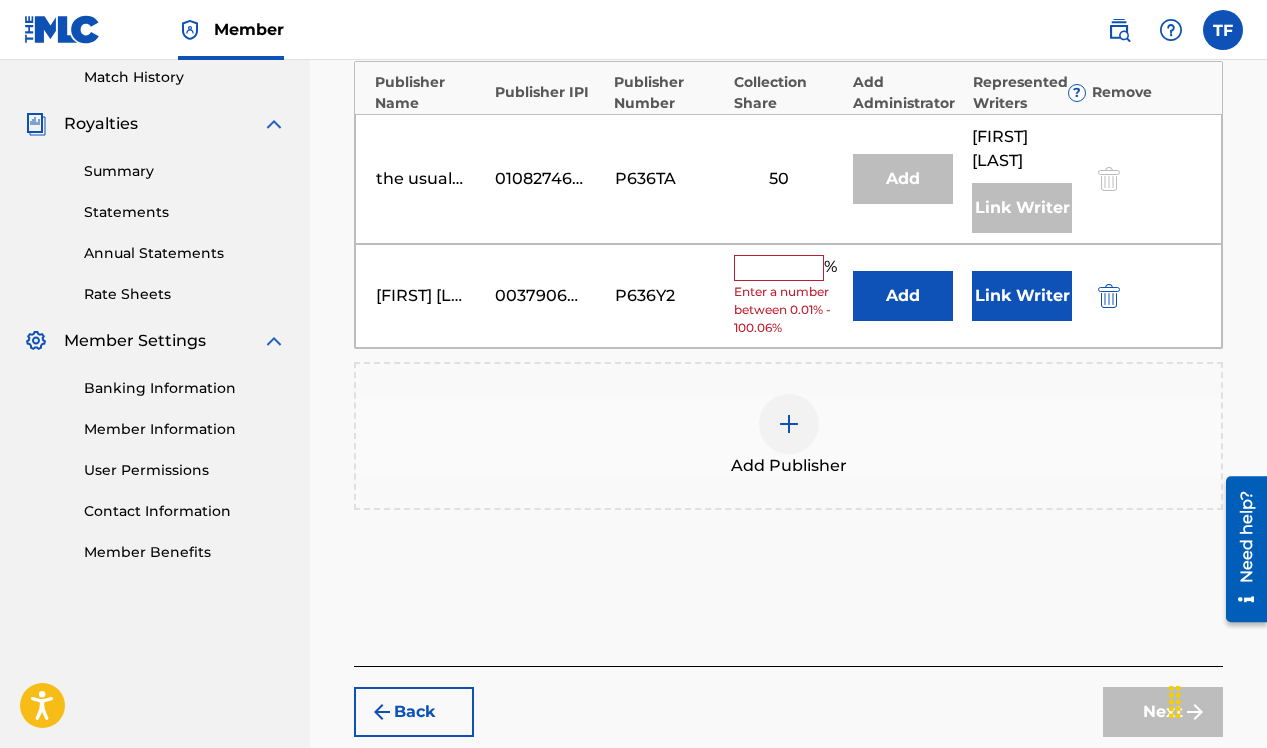 click at bounding box center [1109, 296] 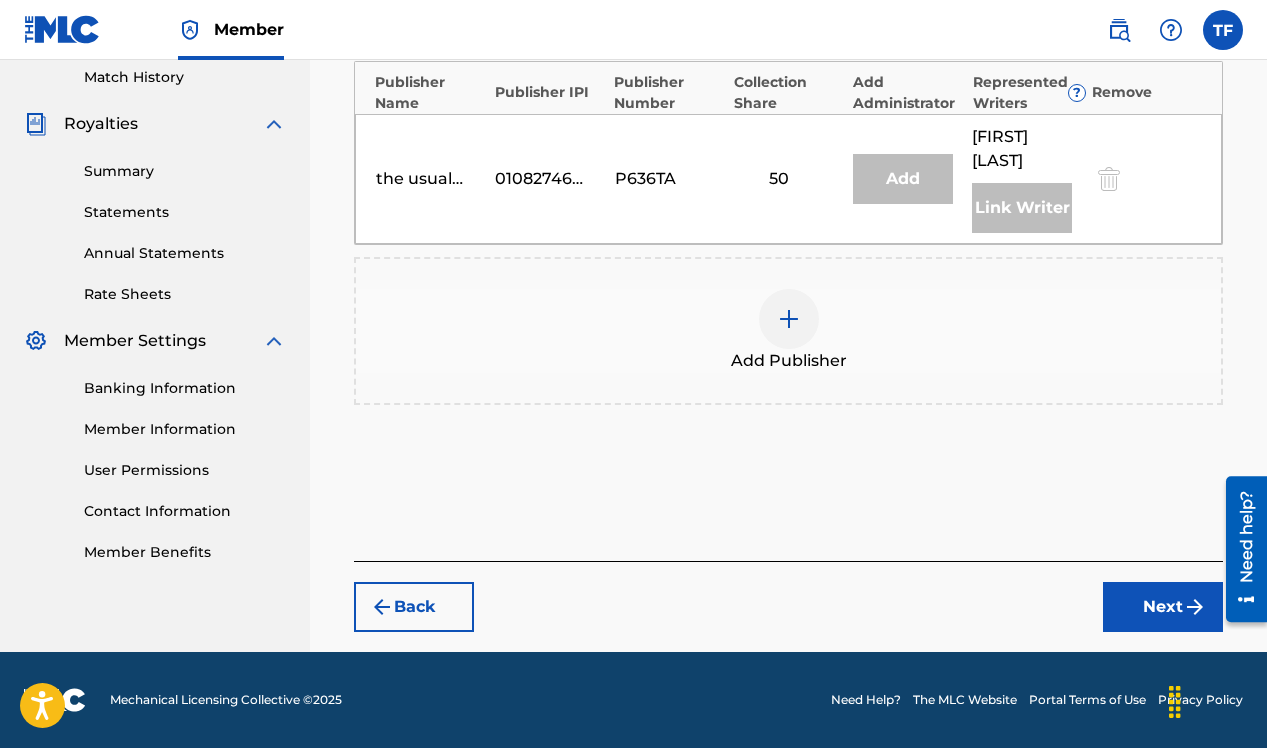 click at bounding box center [789, 319] 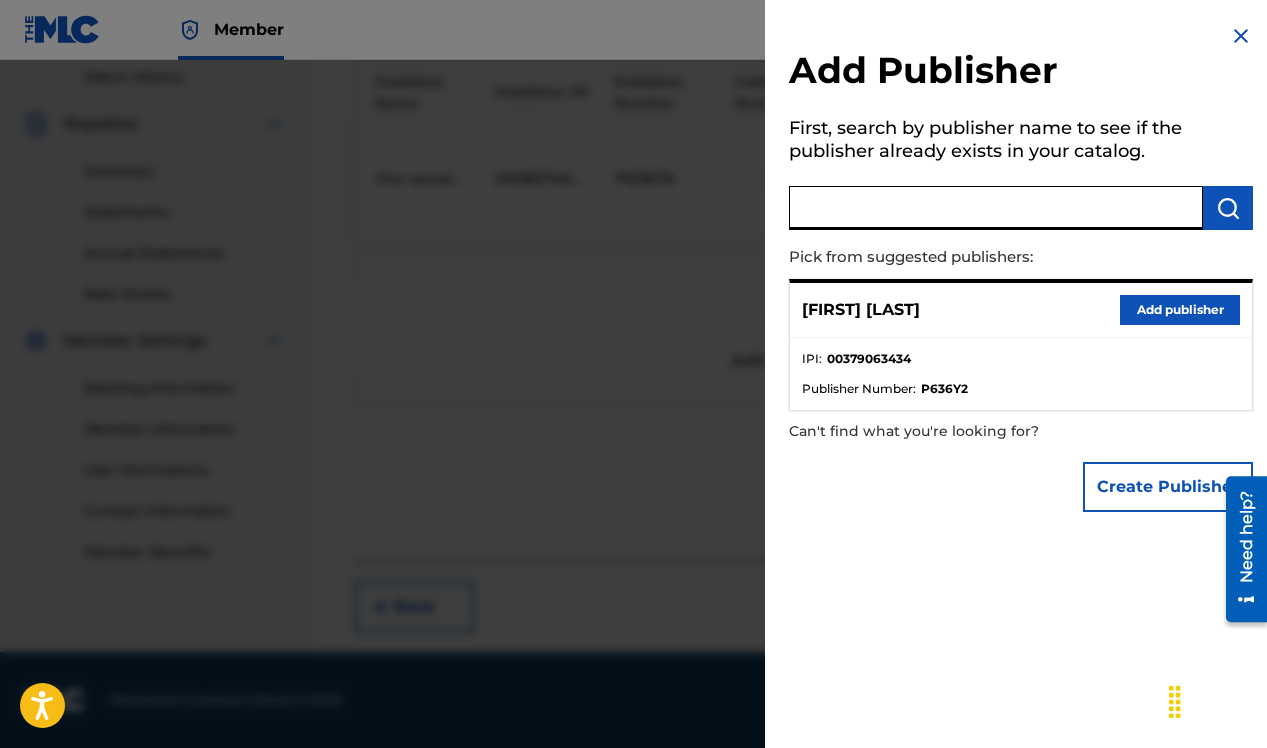click at bounding box center [996, 208] 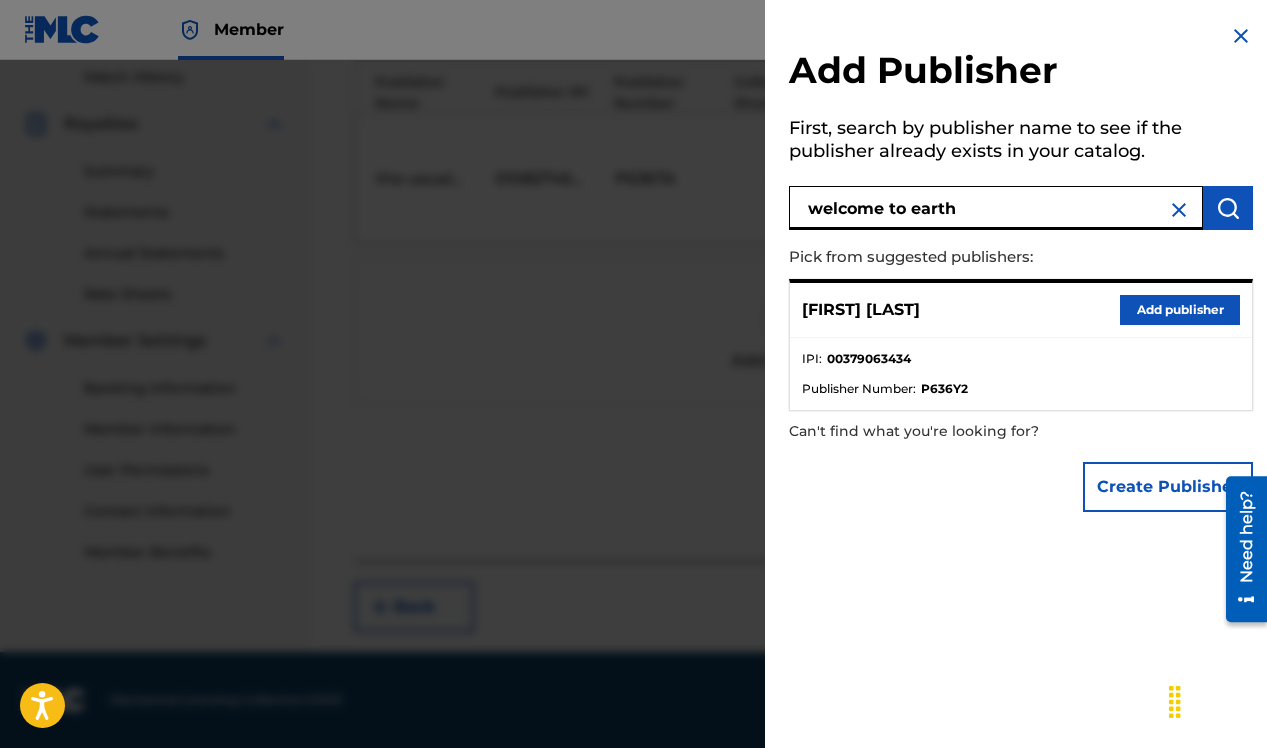 type on "welcome to earth" 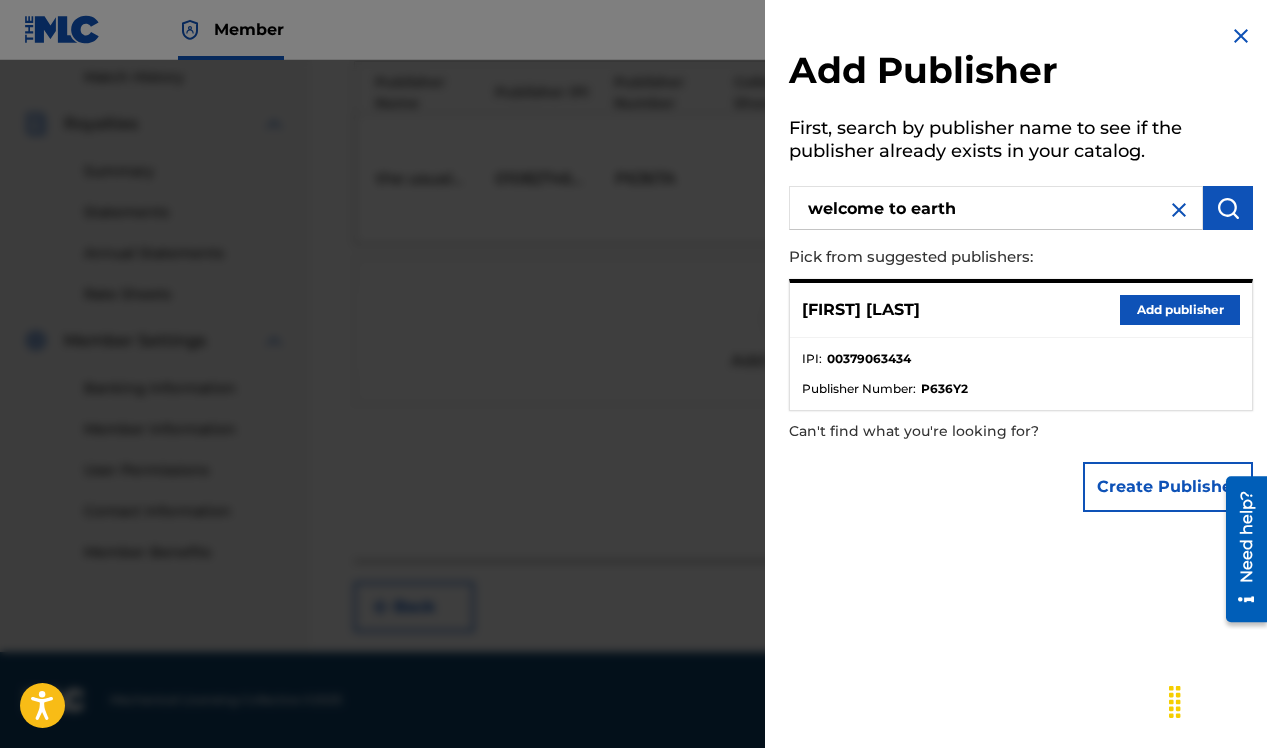 click at bounding box center (1228, 208) 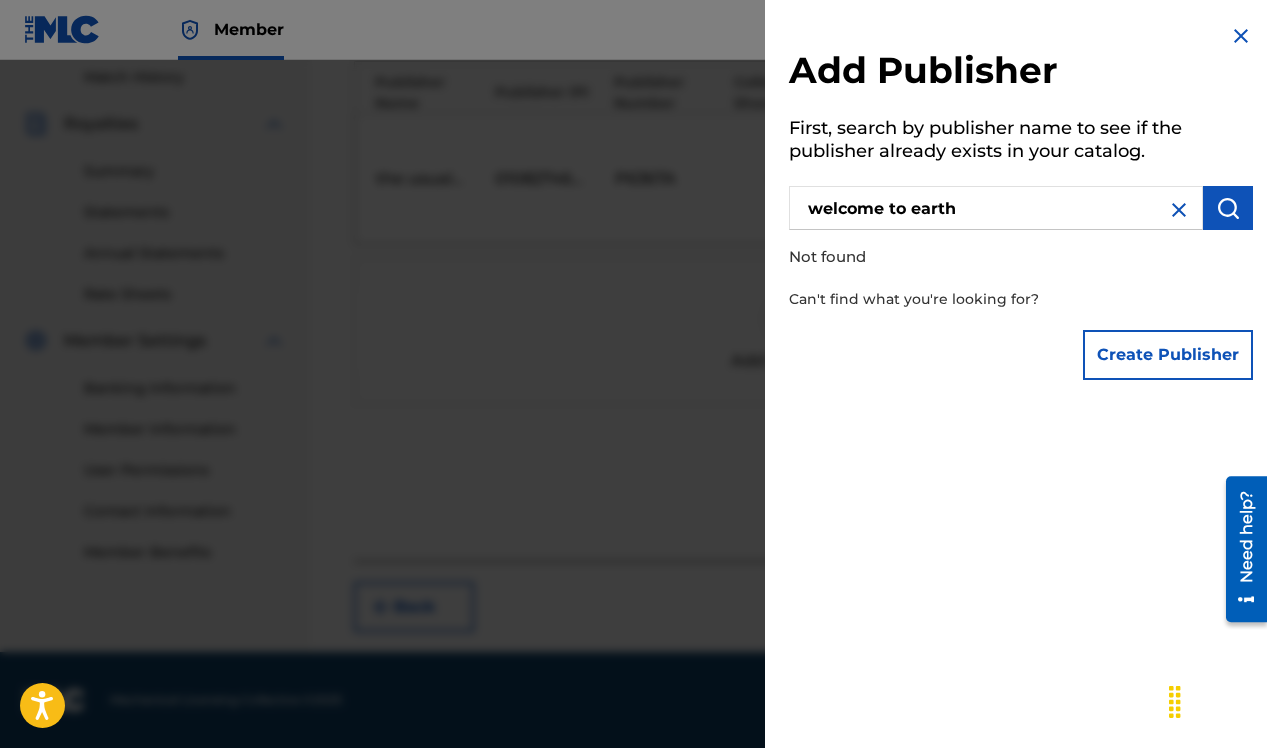 click on "Create Publisher" at bounding box center [1168, 355] 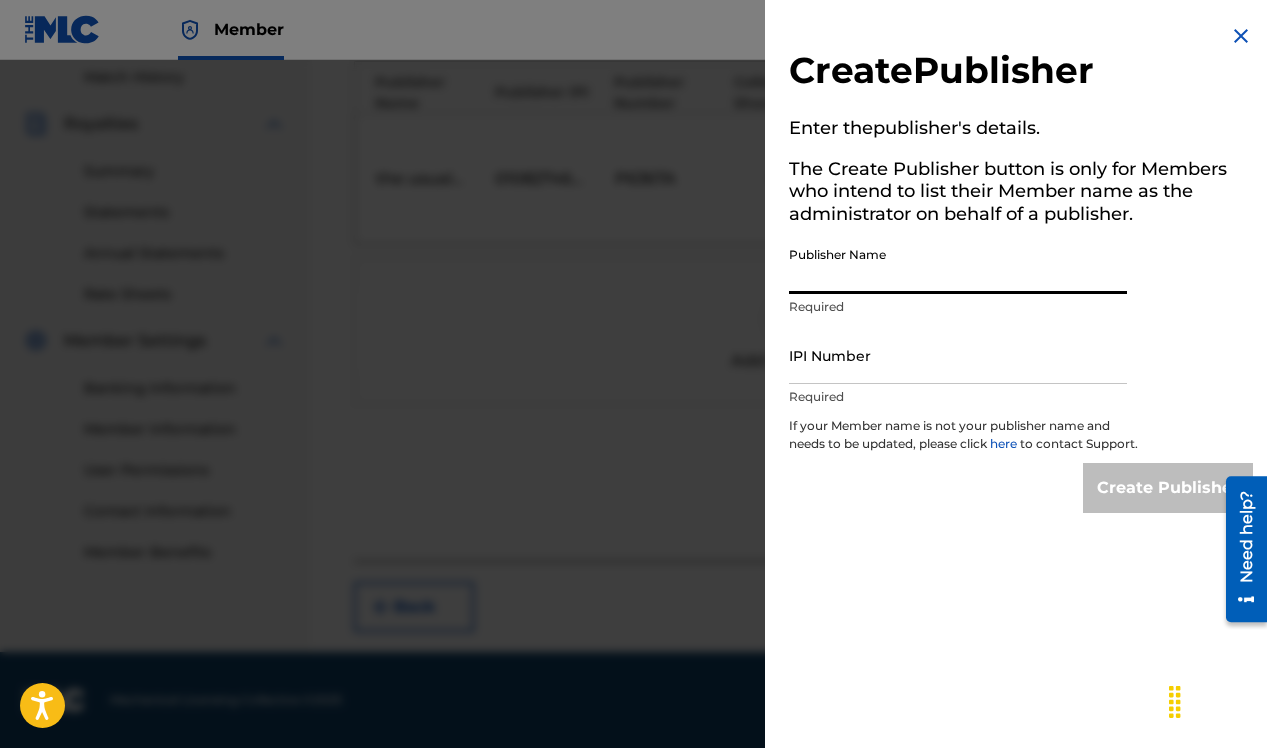 click on "Publisher Name" at bounding box center [958, 265] 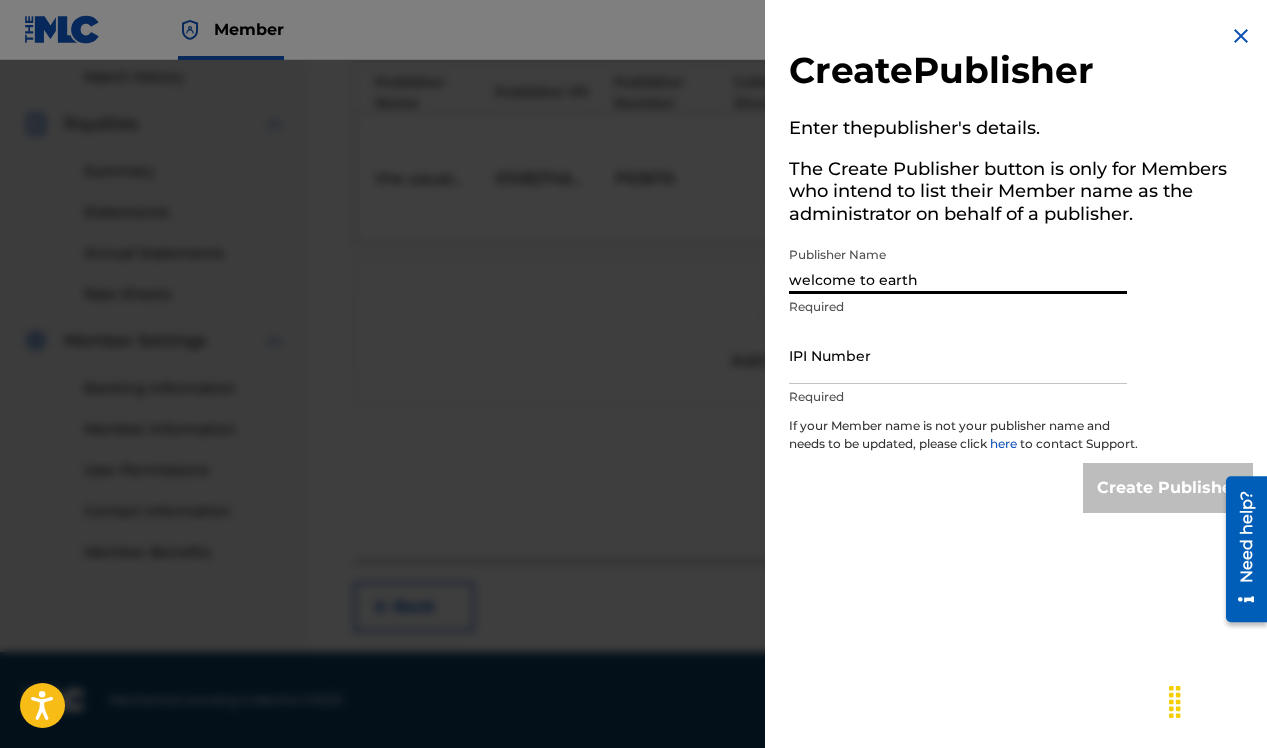 type on "welcome to earth" 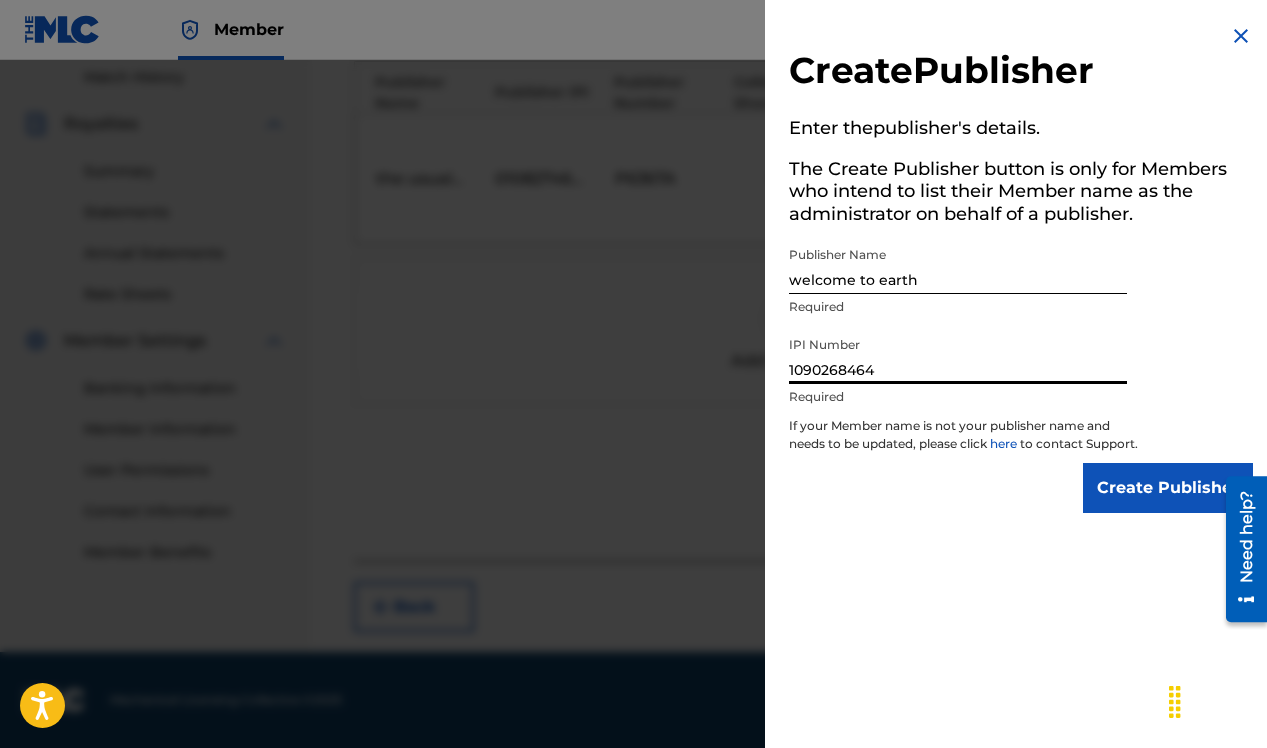 click on "1090268464" at bounding box center [958, 355] 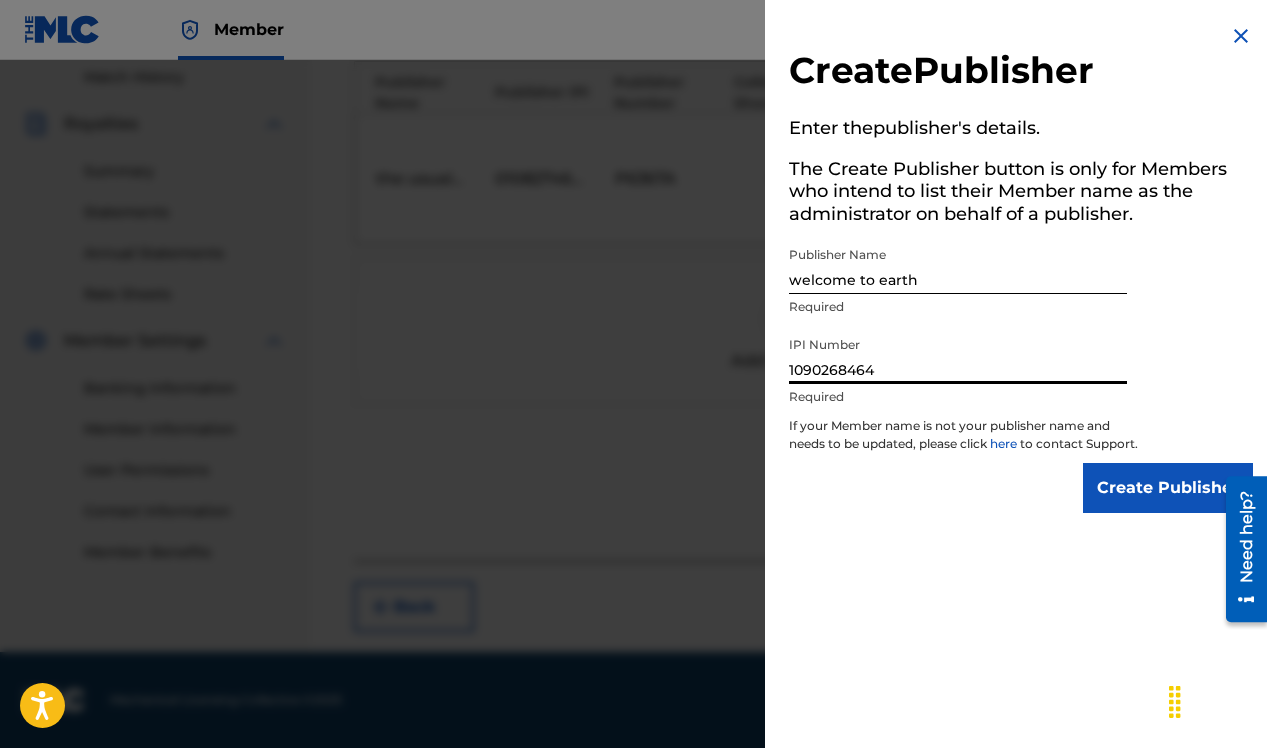 type on "1090268464" 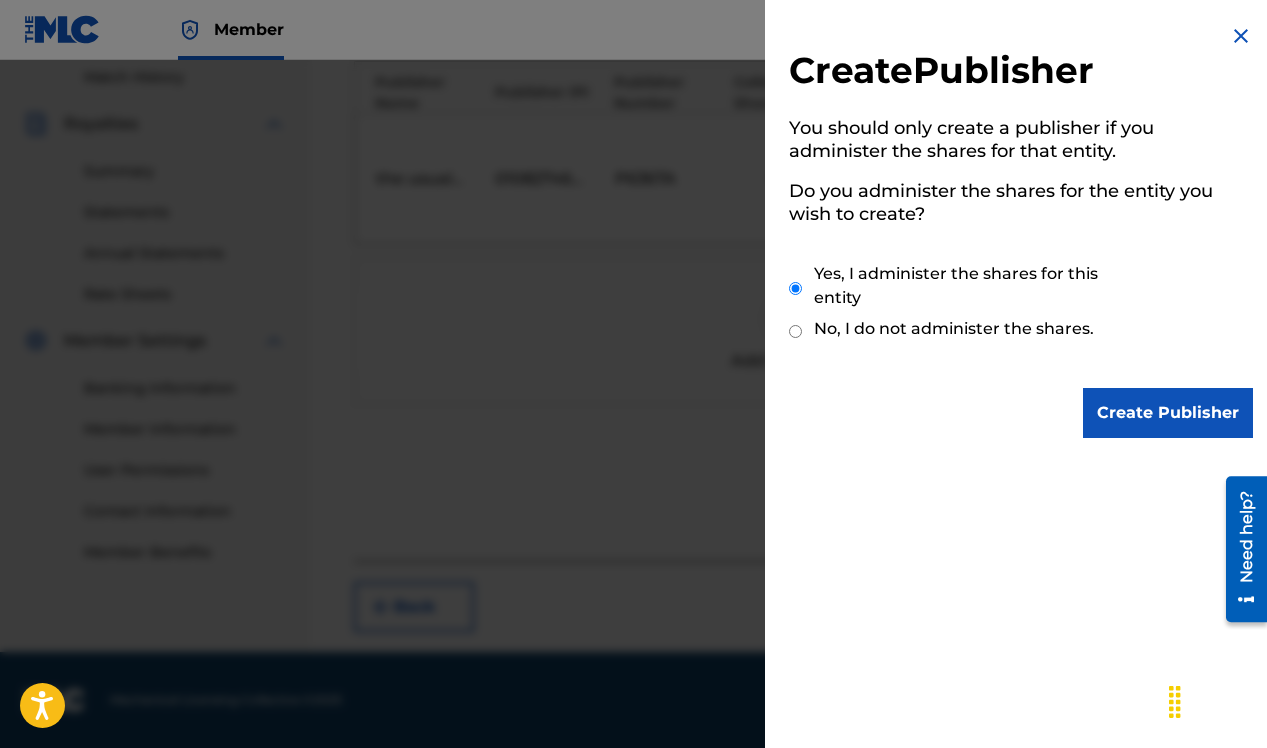 click on "Create Publisher" at bounding box center [1168, 413] 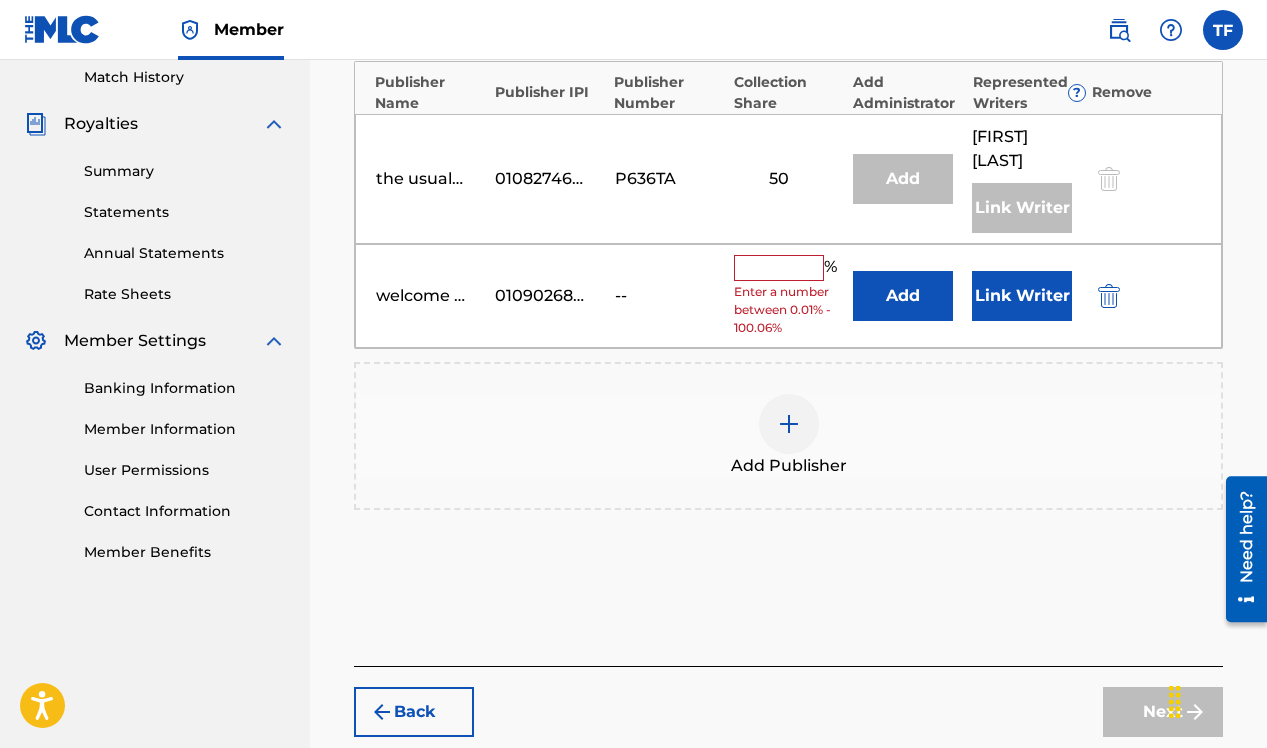 click at bounding box center (779, 268) 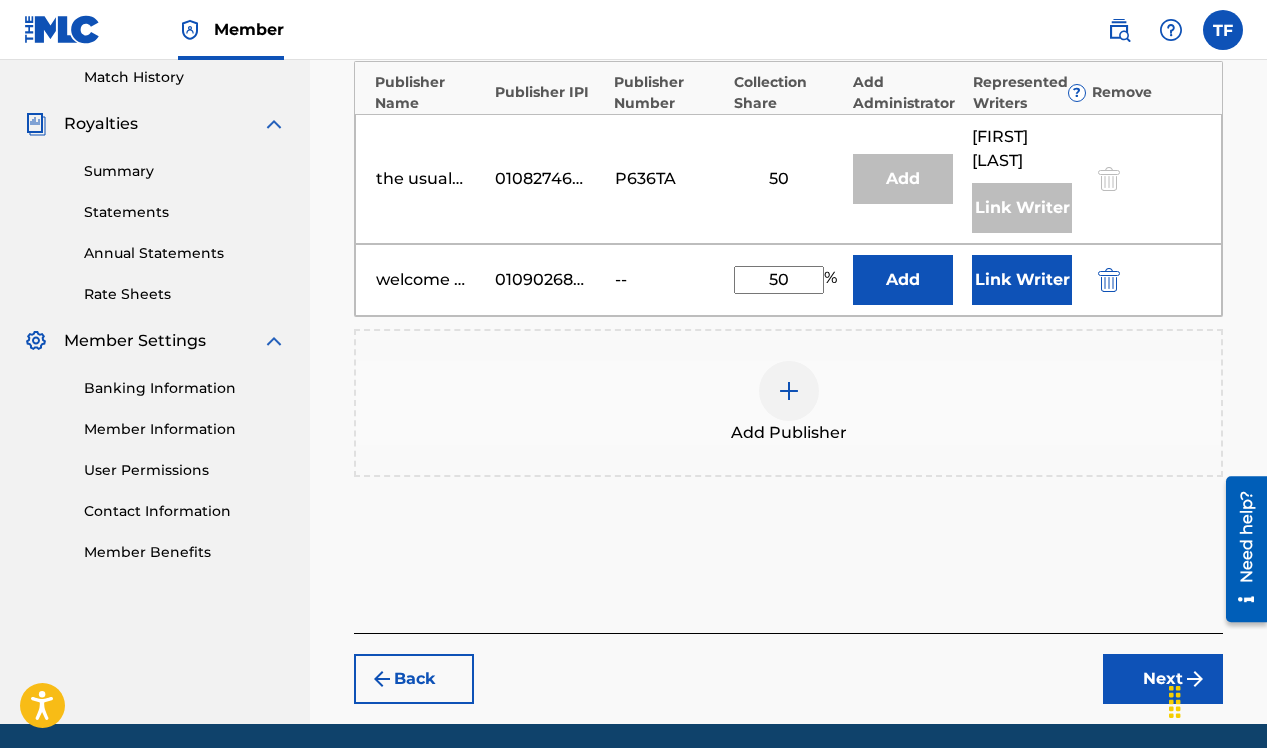 type on "50" 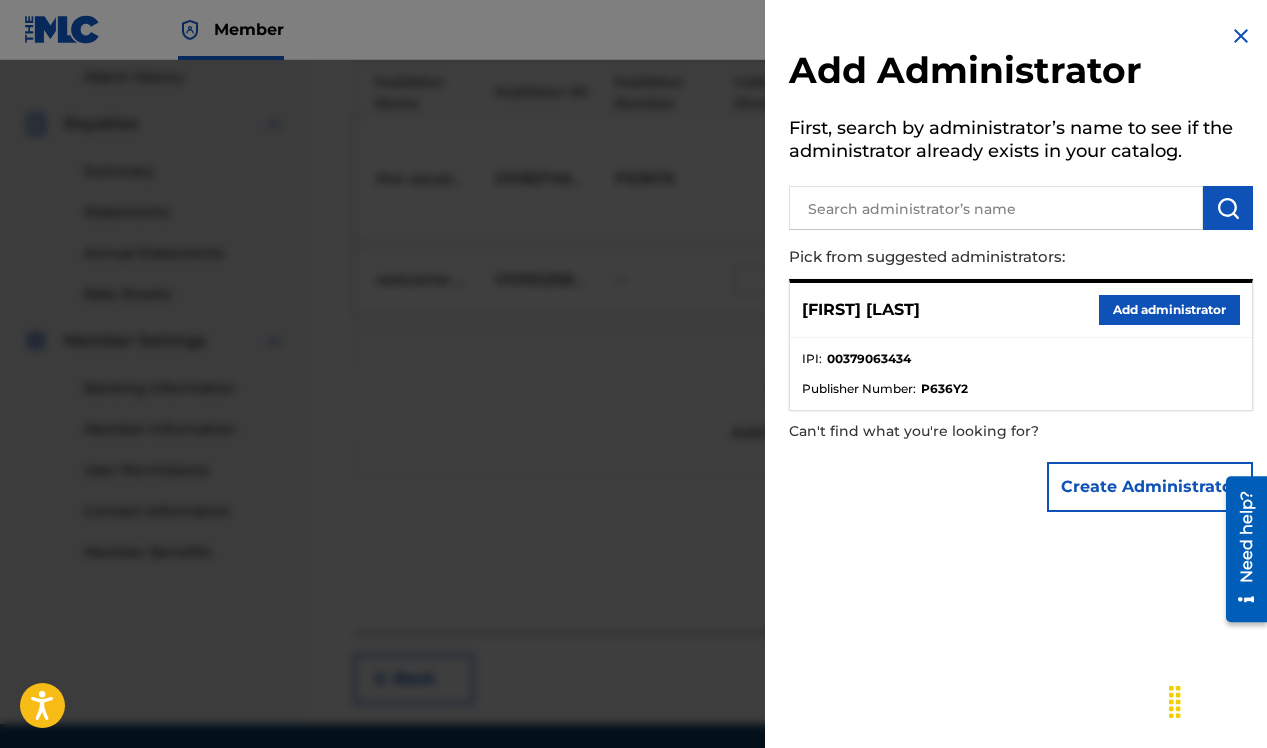 click on "Add administrator" at bounding box center [1169, 310] 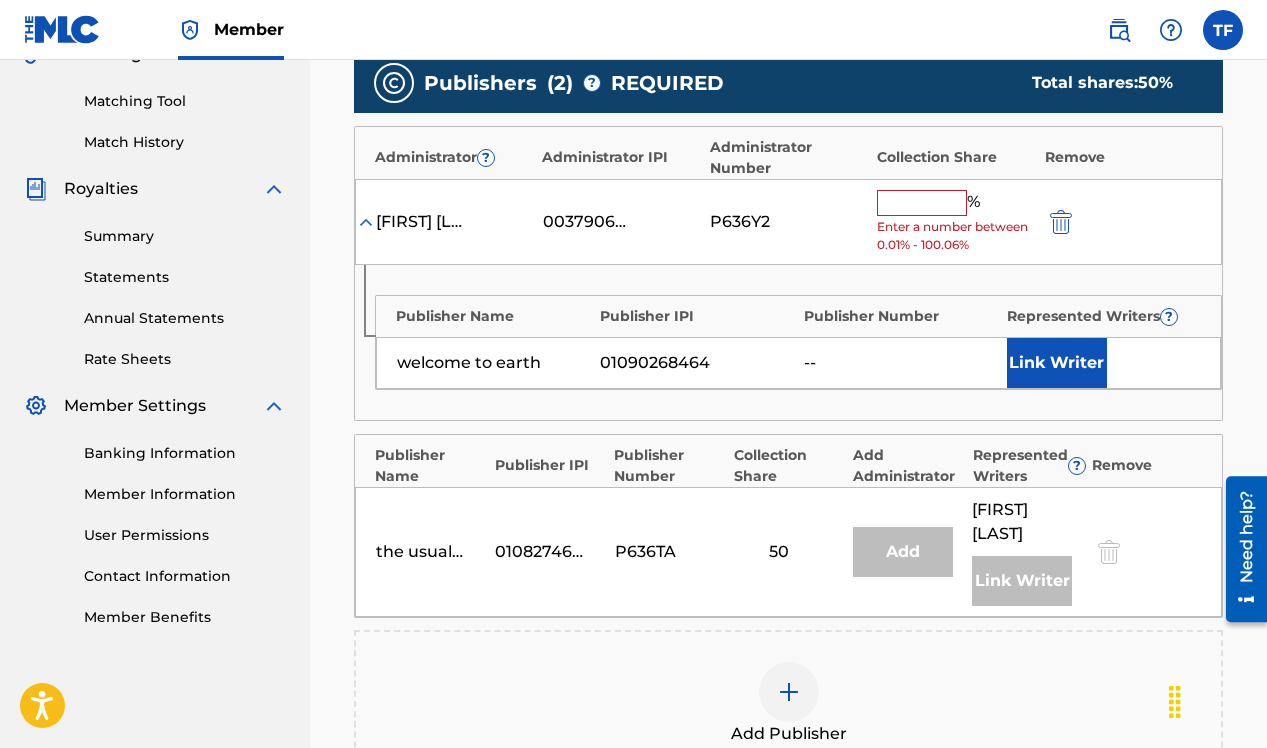 scroll, scrollTop: 484, scrollLeft: 0, axis: vertical 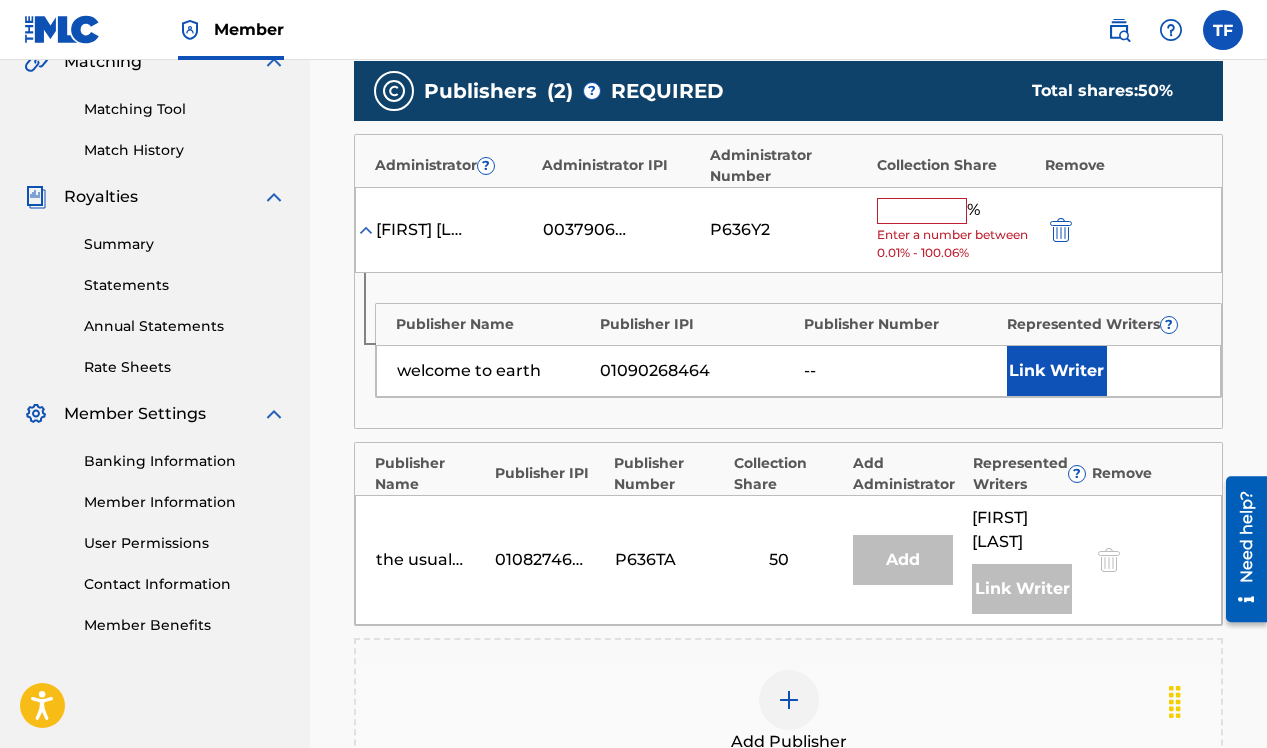 click at bounding box center [922, 211] 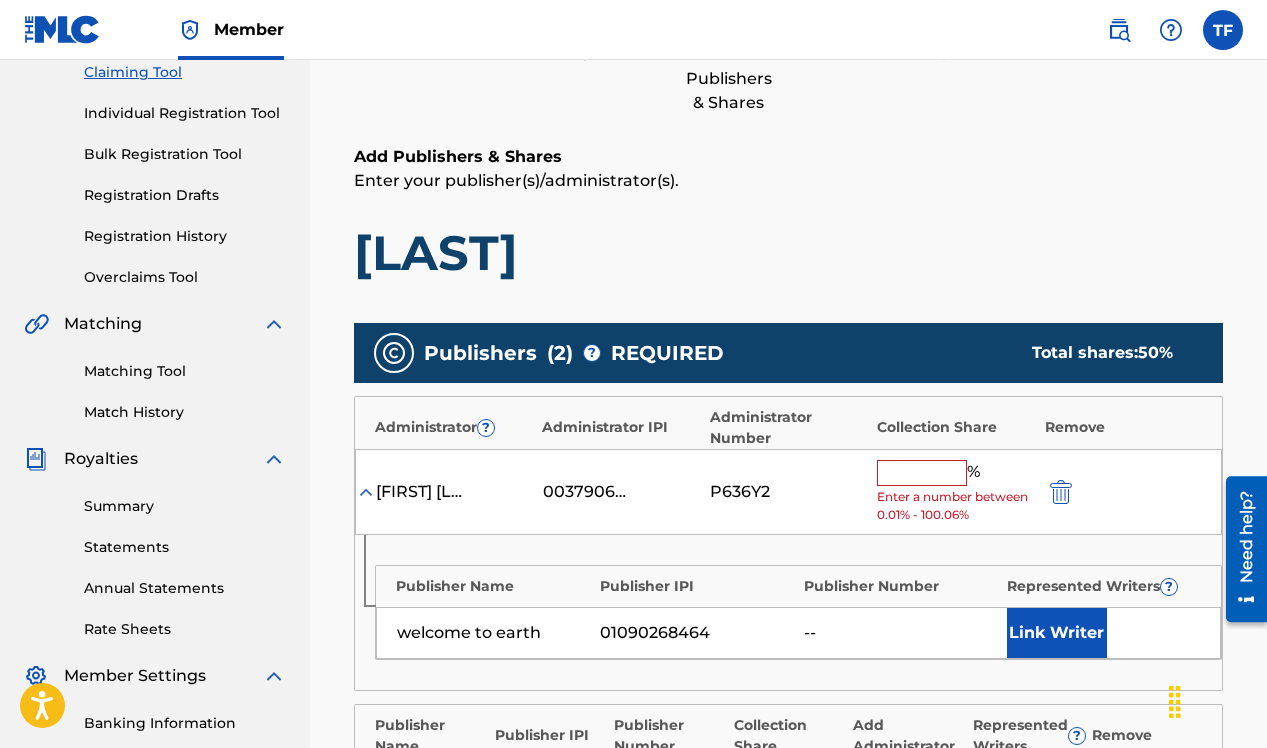 scroll, scrollTop: 239, scrollLeft: 0, axis: vertical 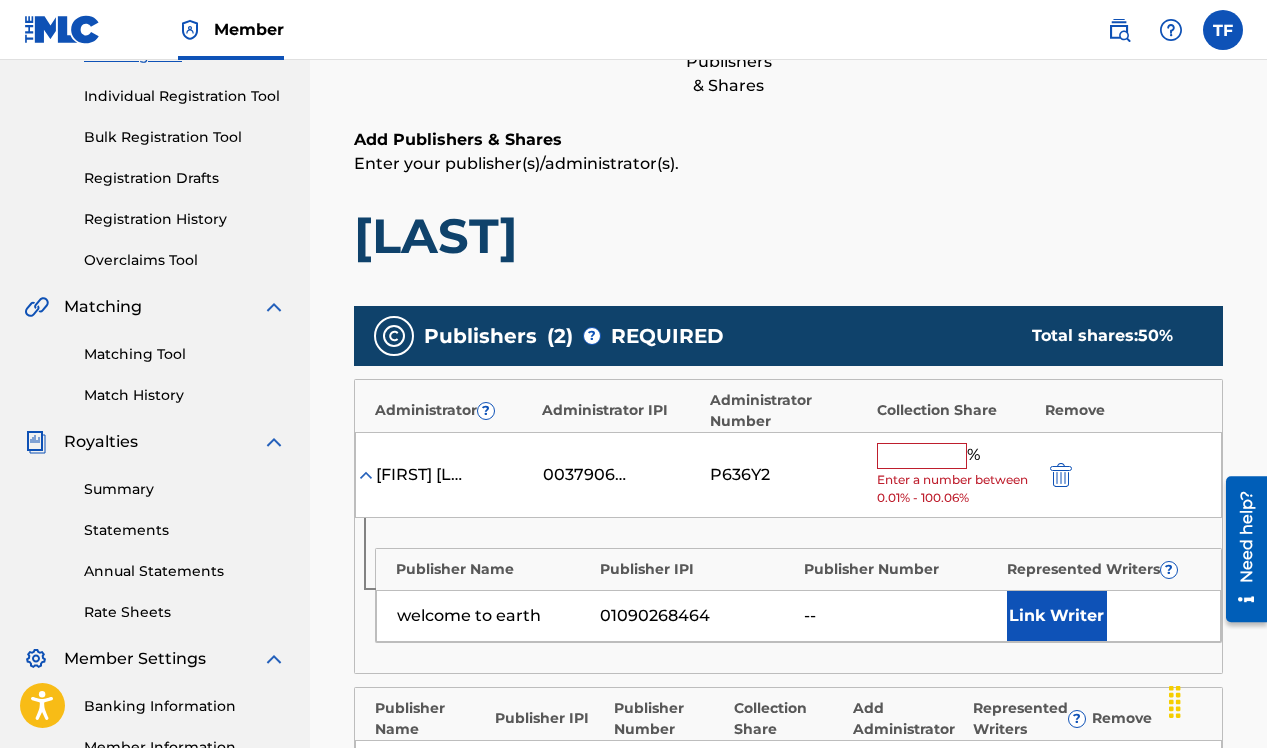 click at bounding box center (922, 456) 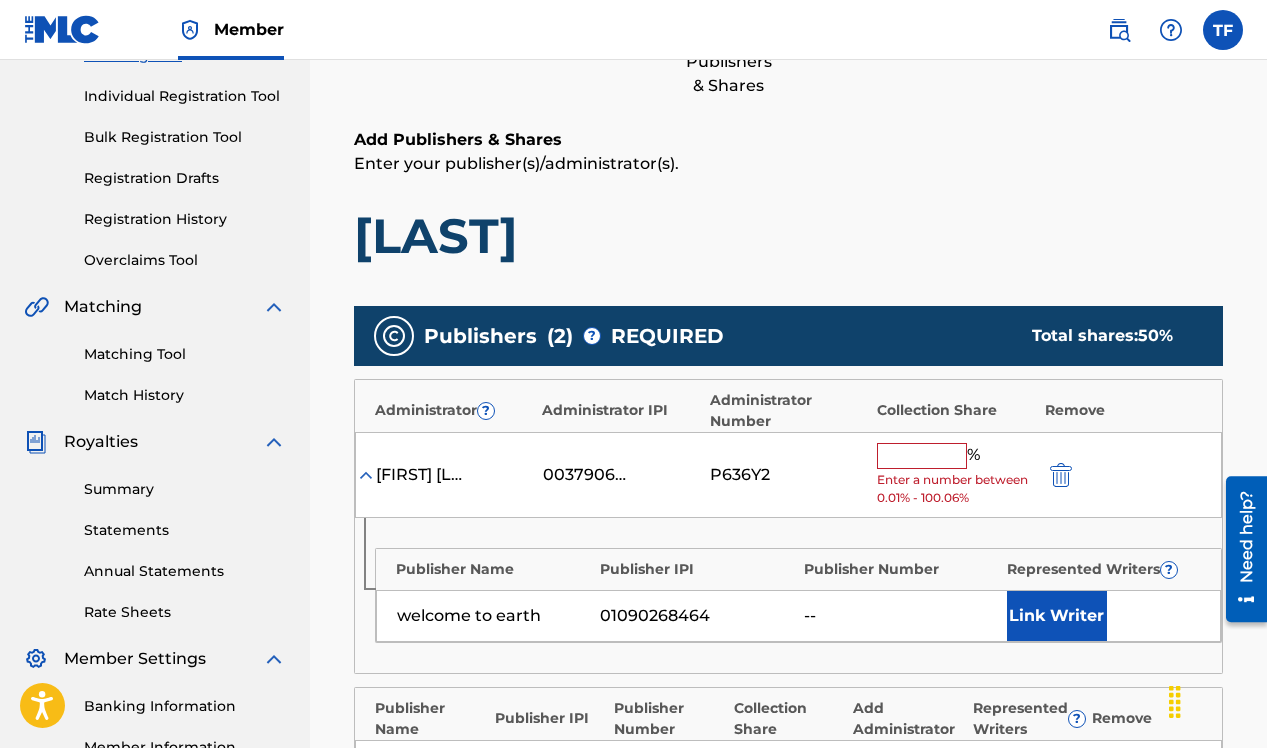 click at bounding box center (1061, 475) 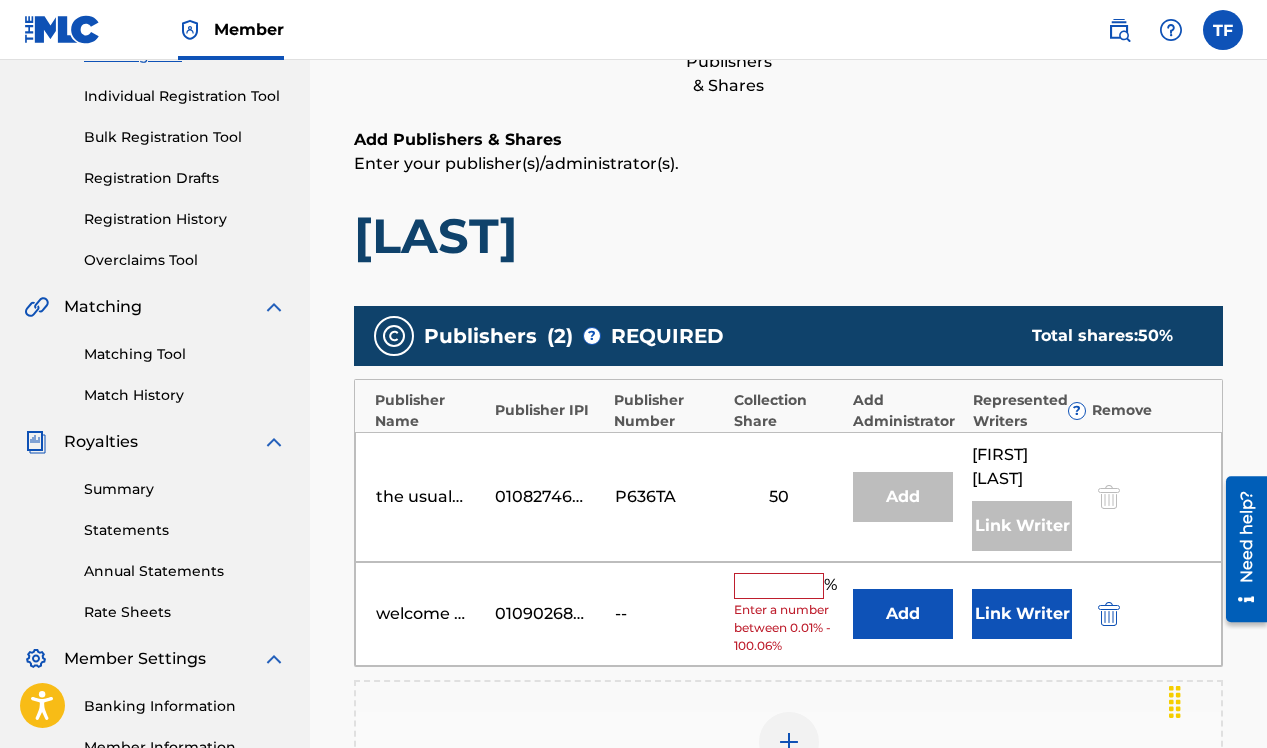 click at bounding box center (779, 586) 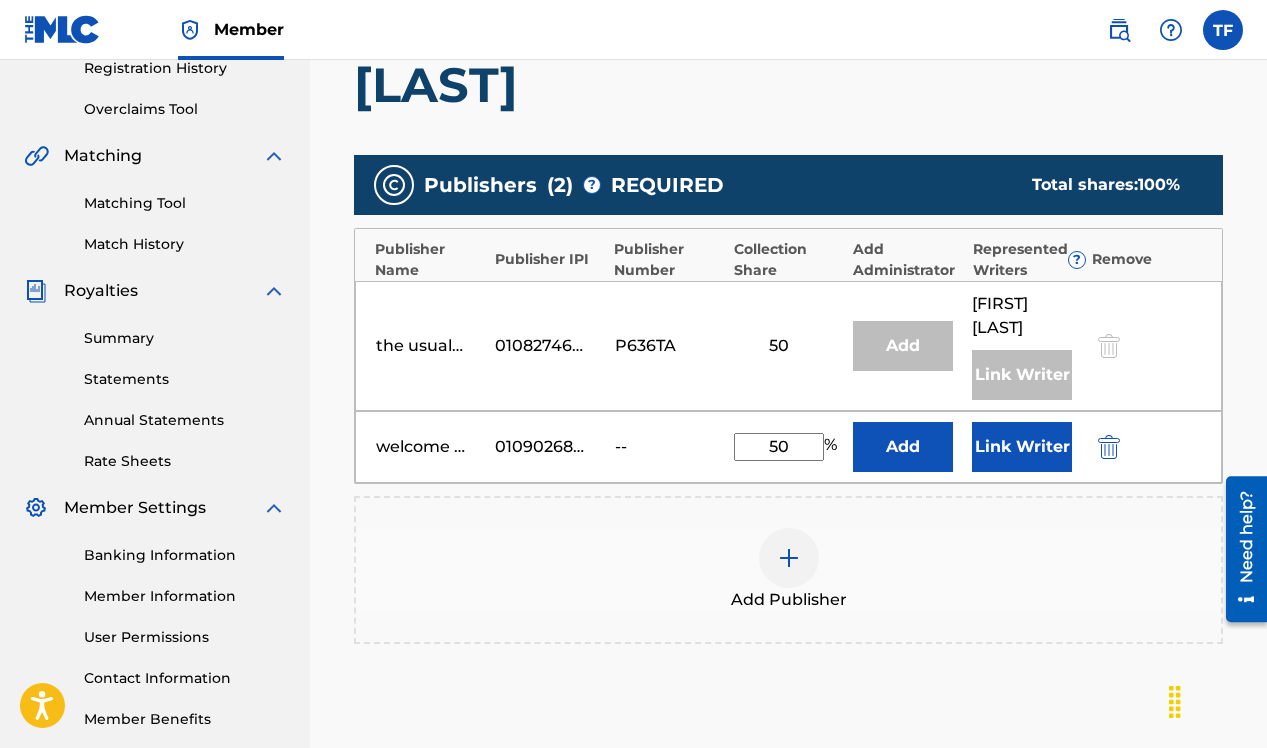 scroll, scrollTop: 417, scrollLeft: 0, axis: vertical 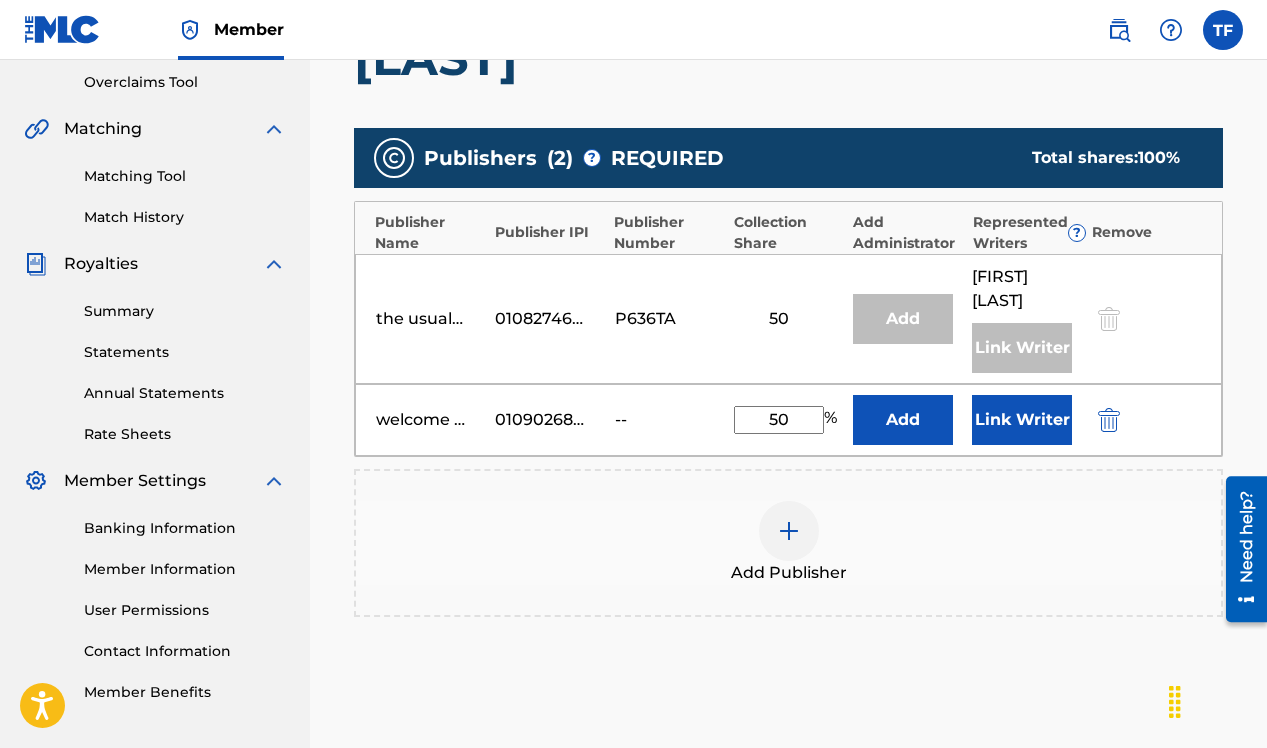 type on "50" 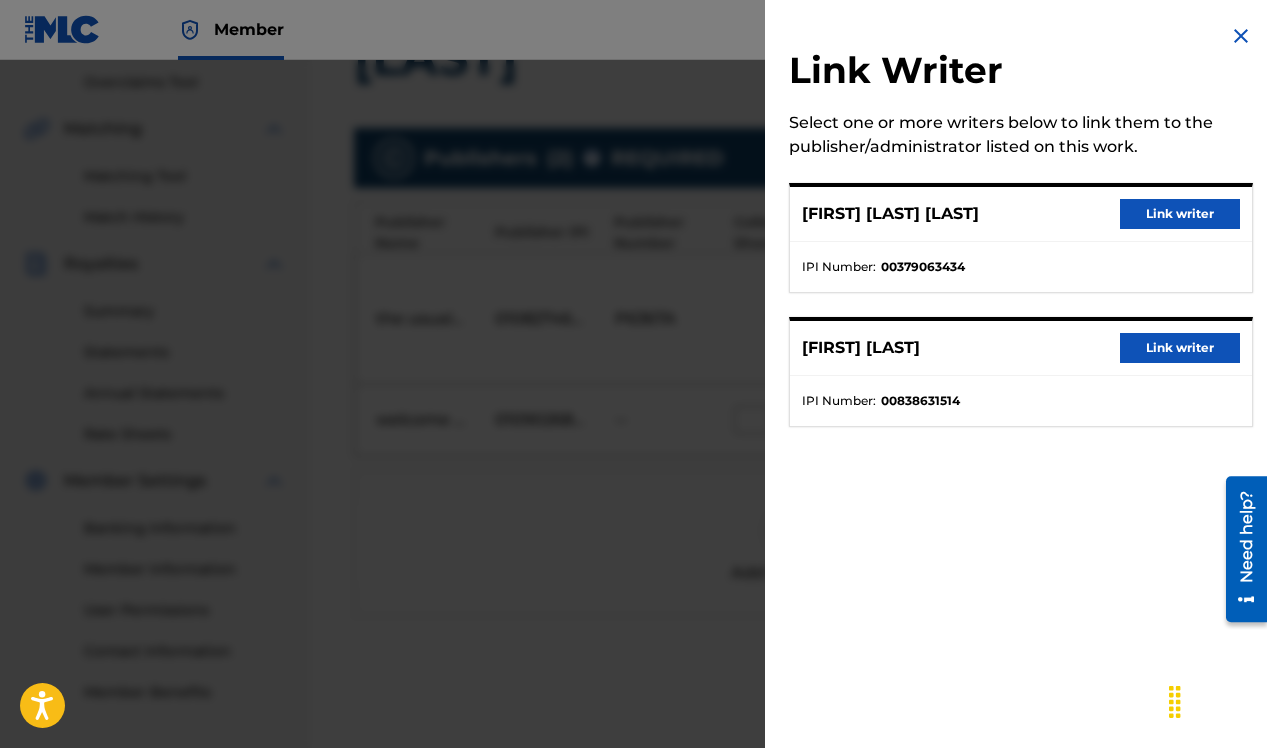 click on "Link writer" at bounding box center [1180, 214] 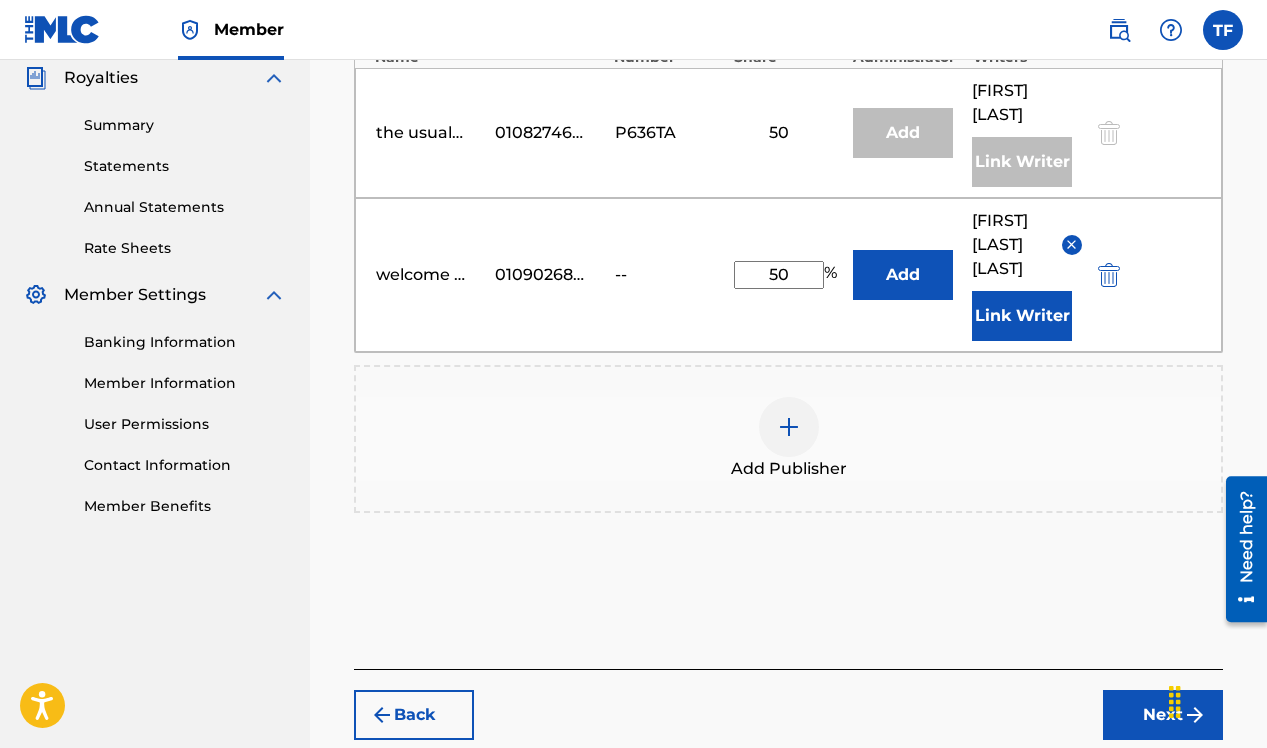 scroll, scrollTop: 711, scrollLeft: 0, axis: vertical 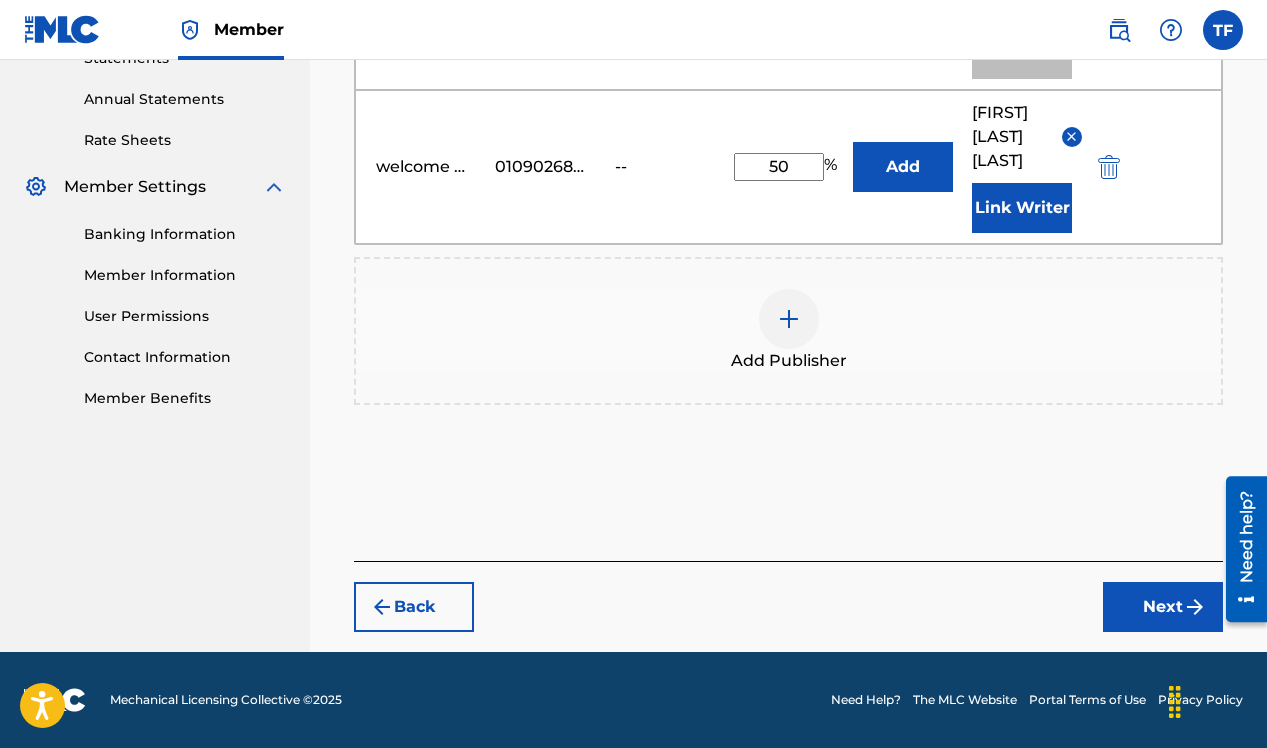 click on "Next" at bounding box center [1163, 607] 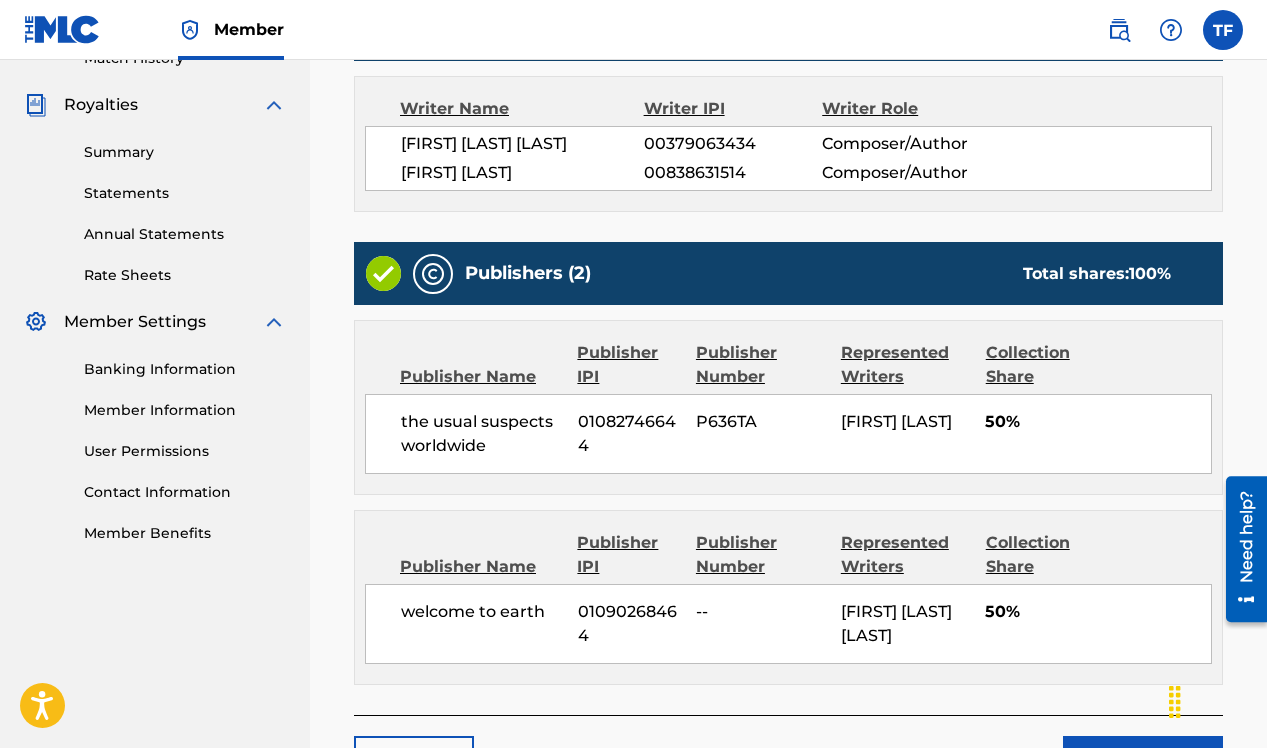 scroll, scrollTop: 730, scrollLeft: 0, axis: vertical 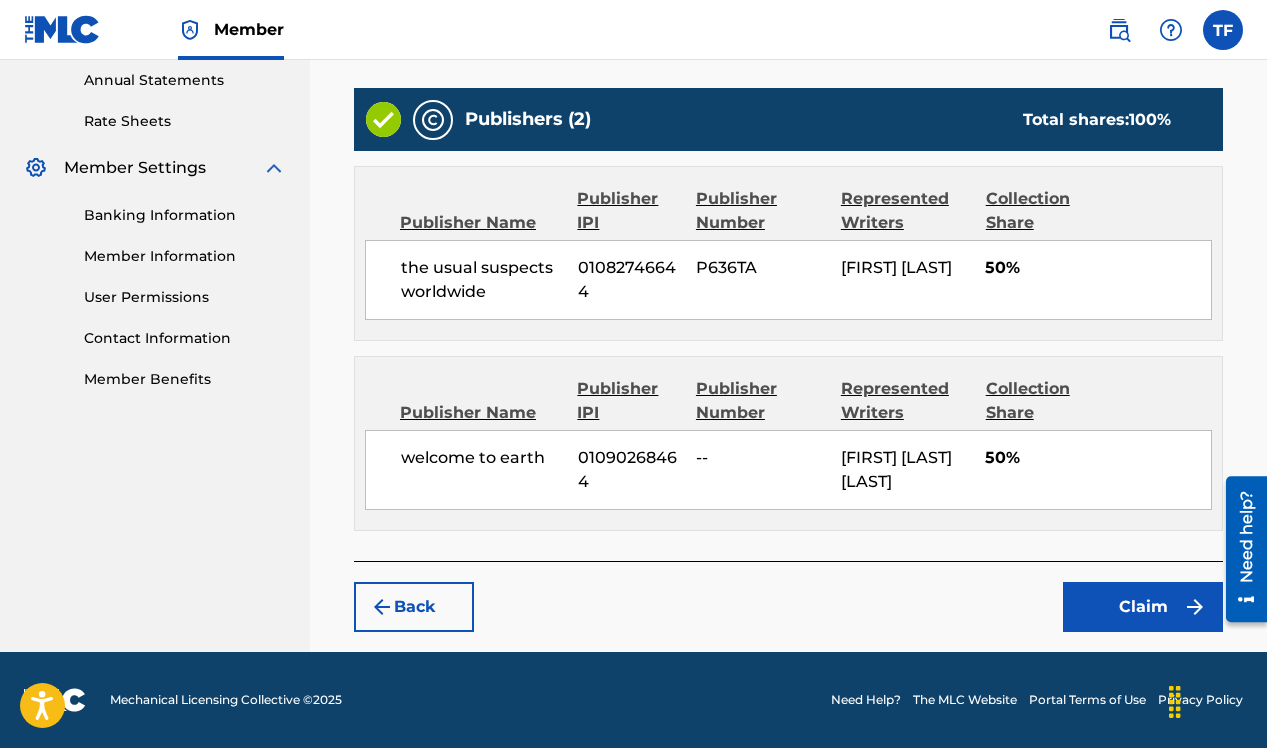 click on "Claim" at bounding box center [1143, 607] 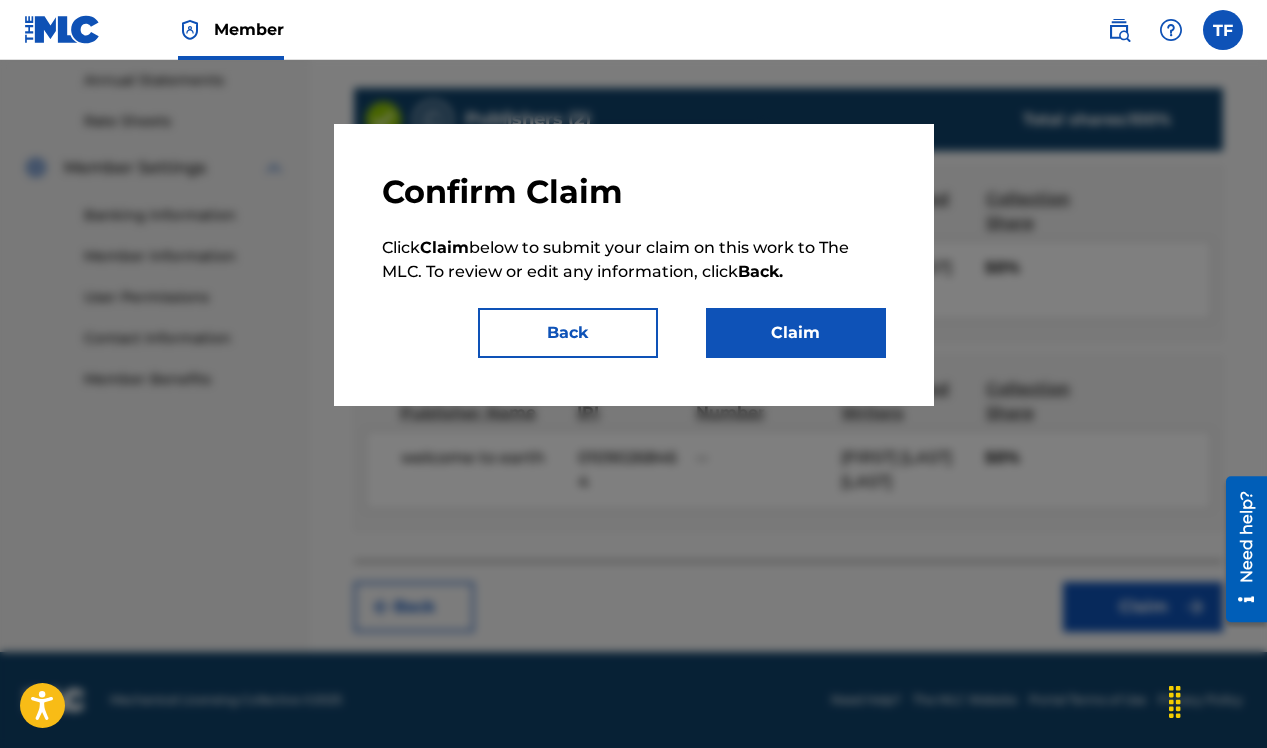 click on "Claim" at bounding box center (796, 333) 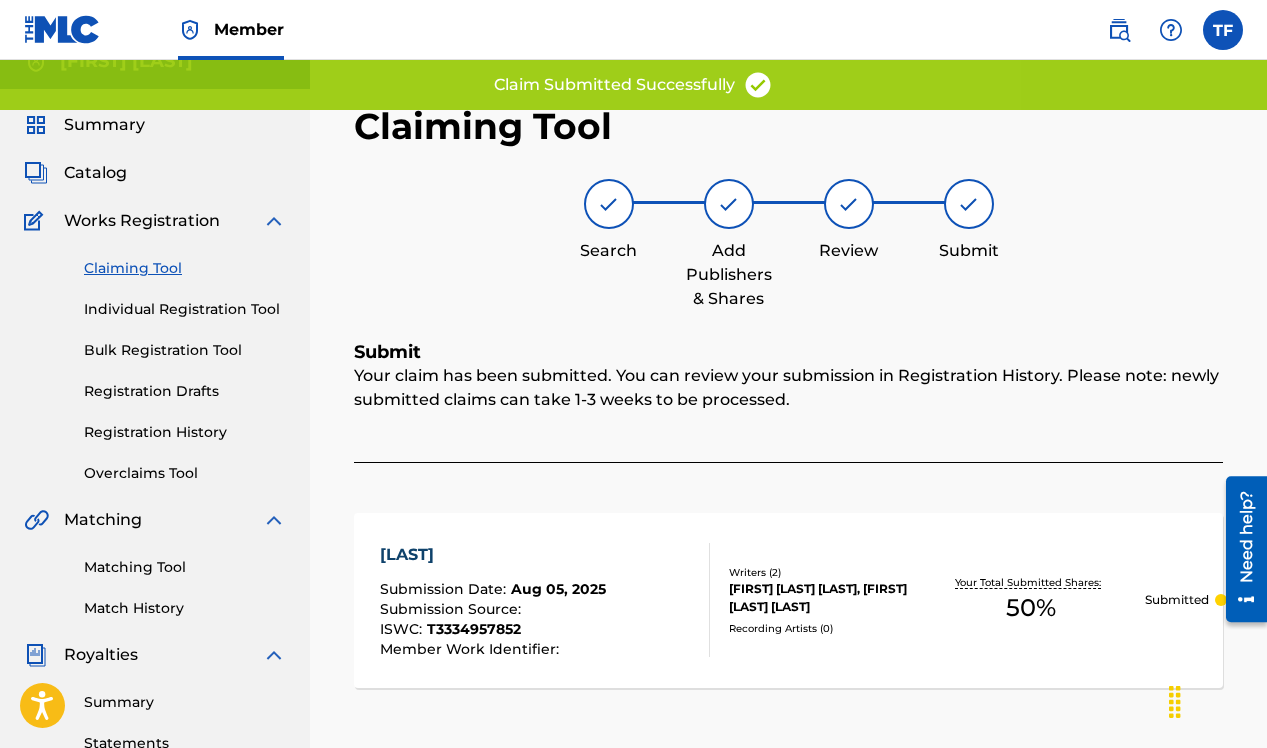 scroll, scrollTop: 0, scrollLeft: 0, axis: both 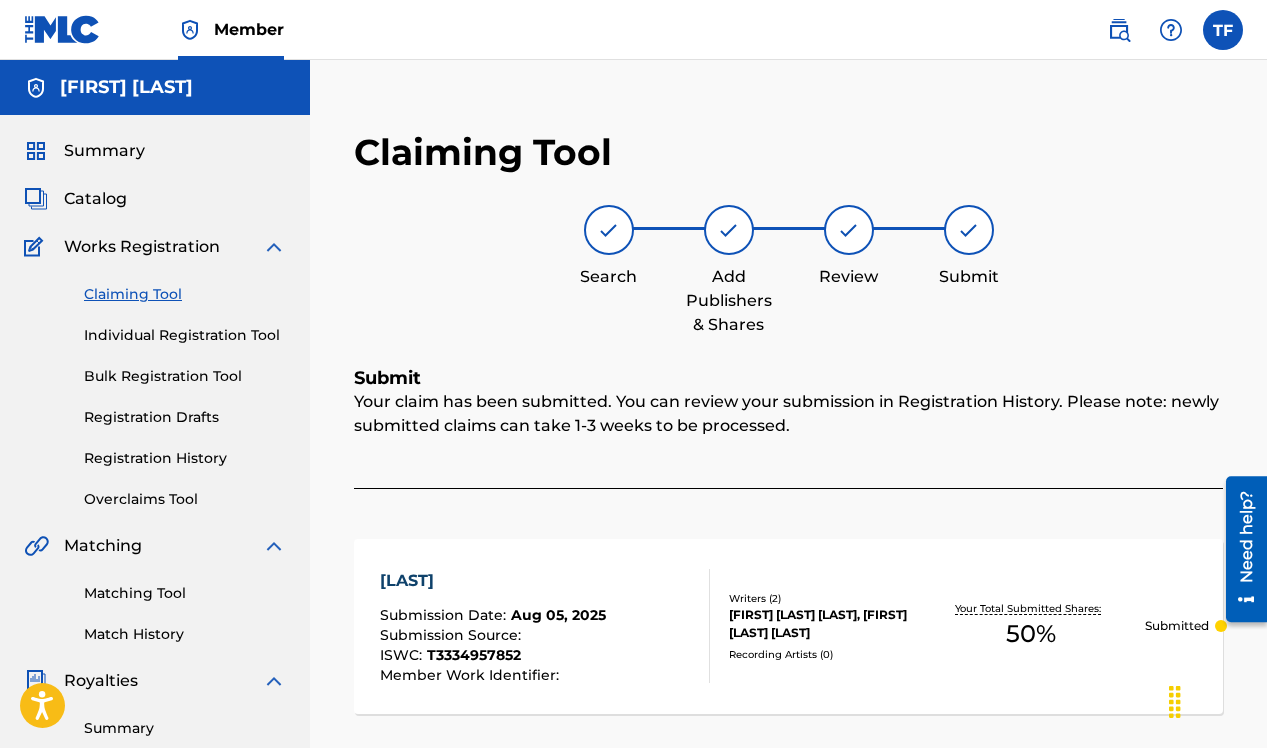 click on "Claiming Tool" at bounding box center [185, 294] 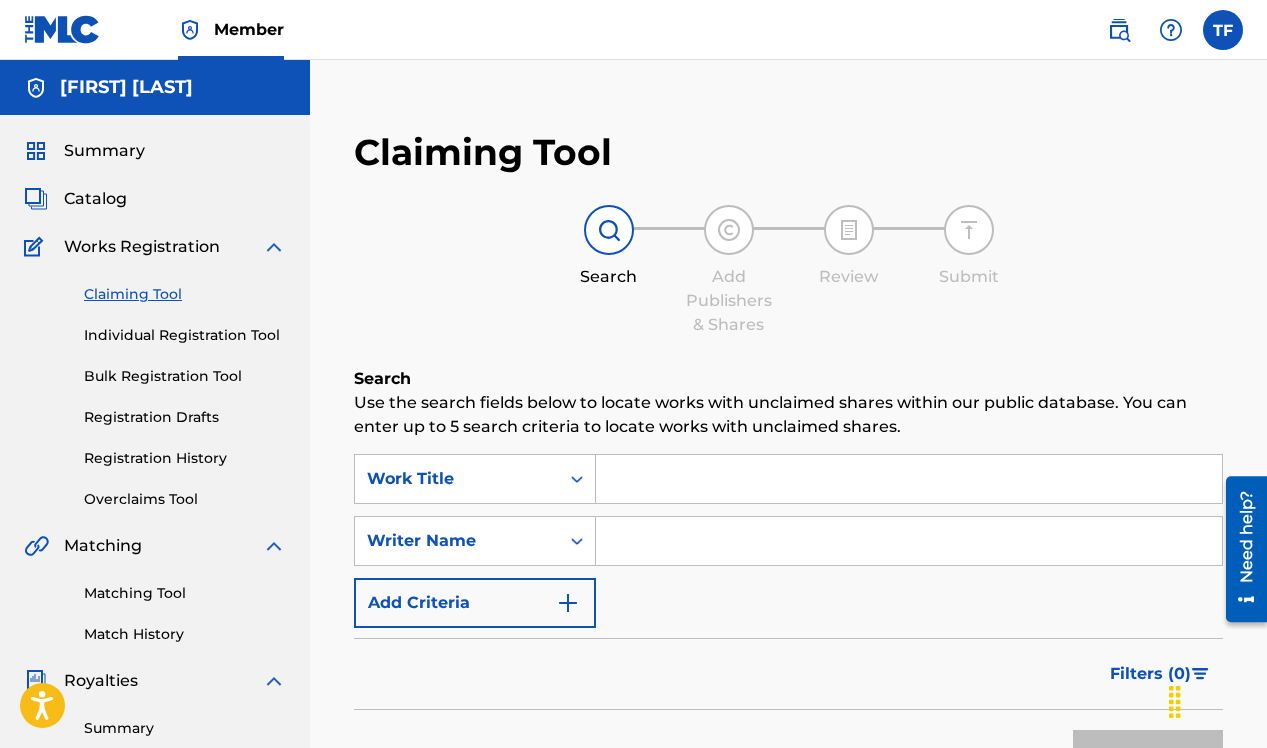 click at bounding box center [909, 541] 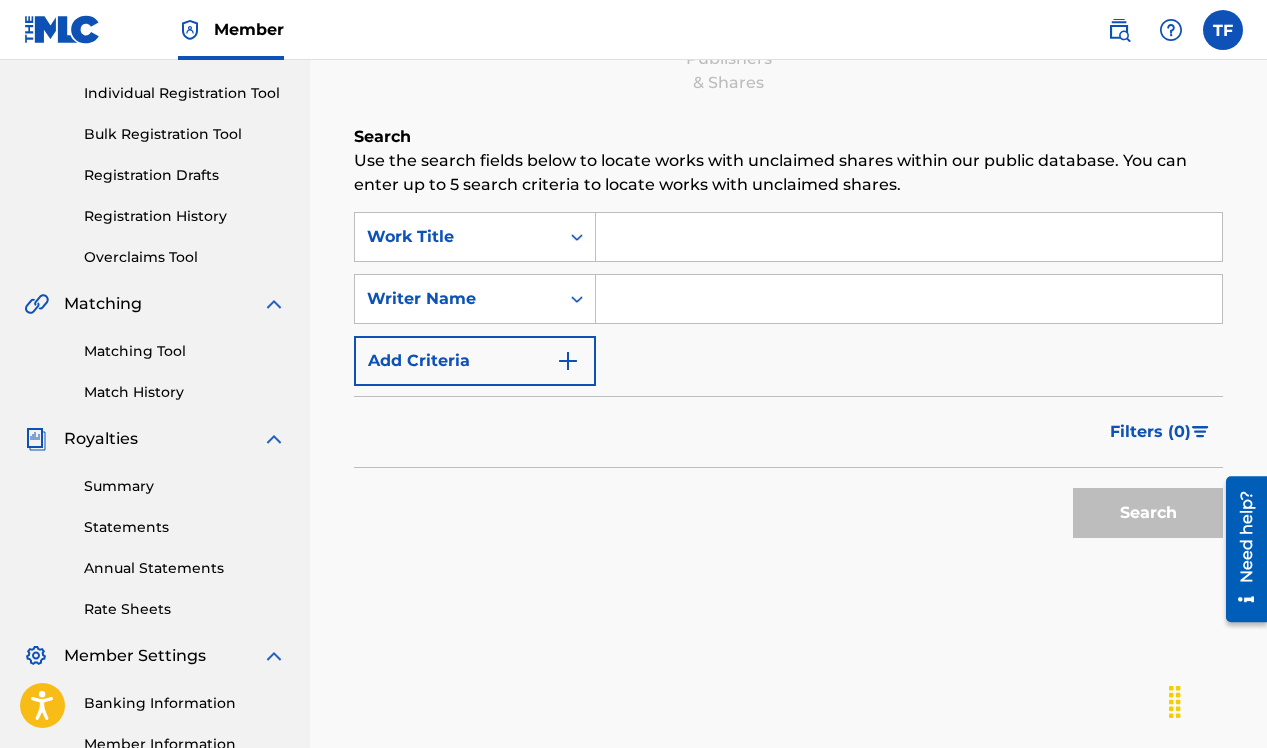 scroll, scrollTop: 241, scrollLeft: 0, axis: vertical 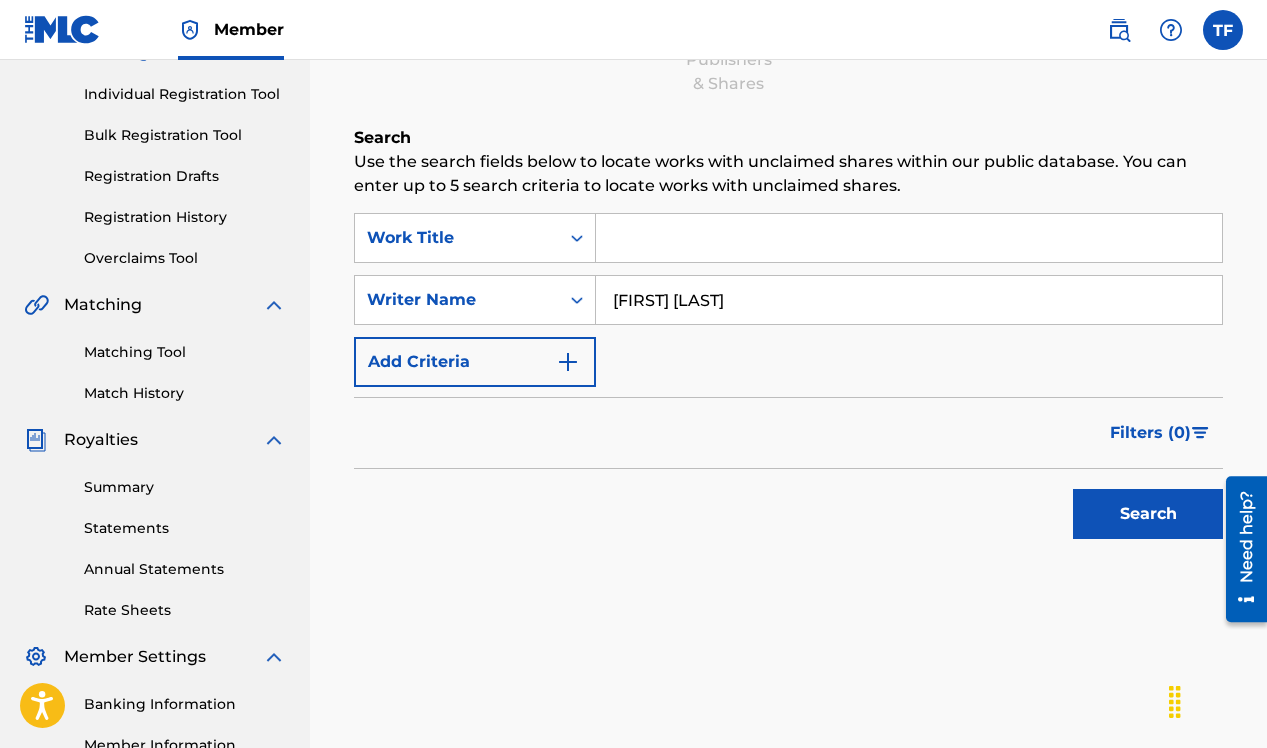 type on "[FIRST] [LAST]" 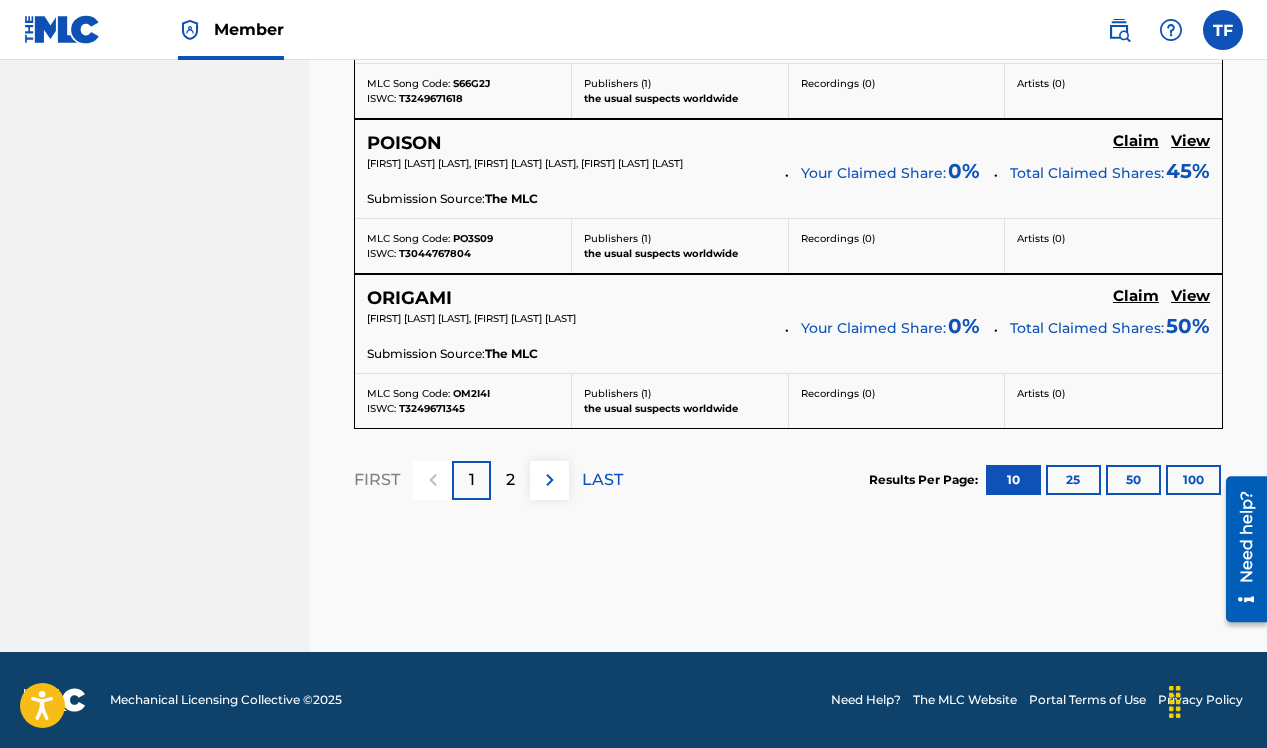 scroll, scrollTop: 1945, scrollLeft: 0, axis: vertical 